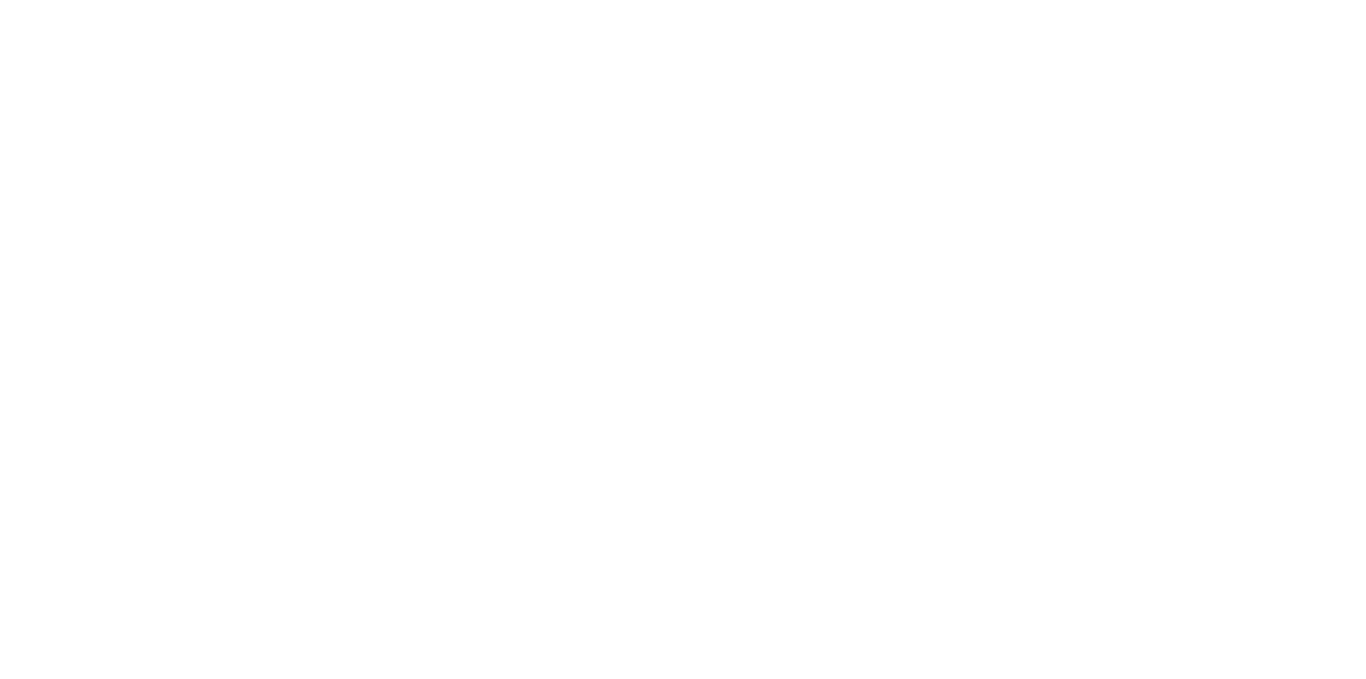 scroll, scrollTop: 0, scrollLeft: 0, axis: both 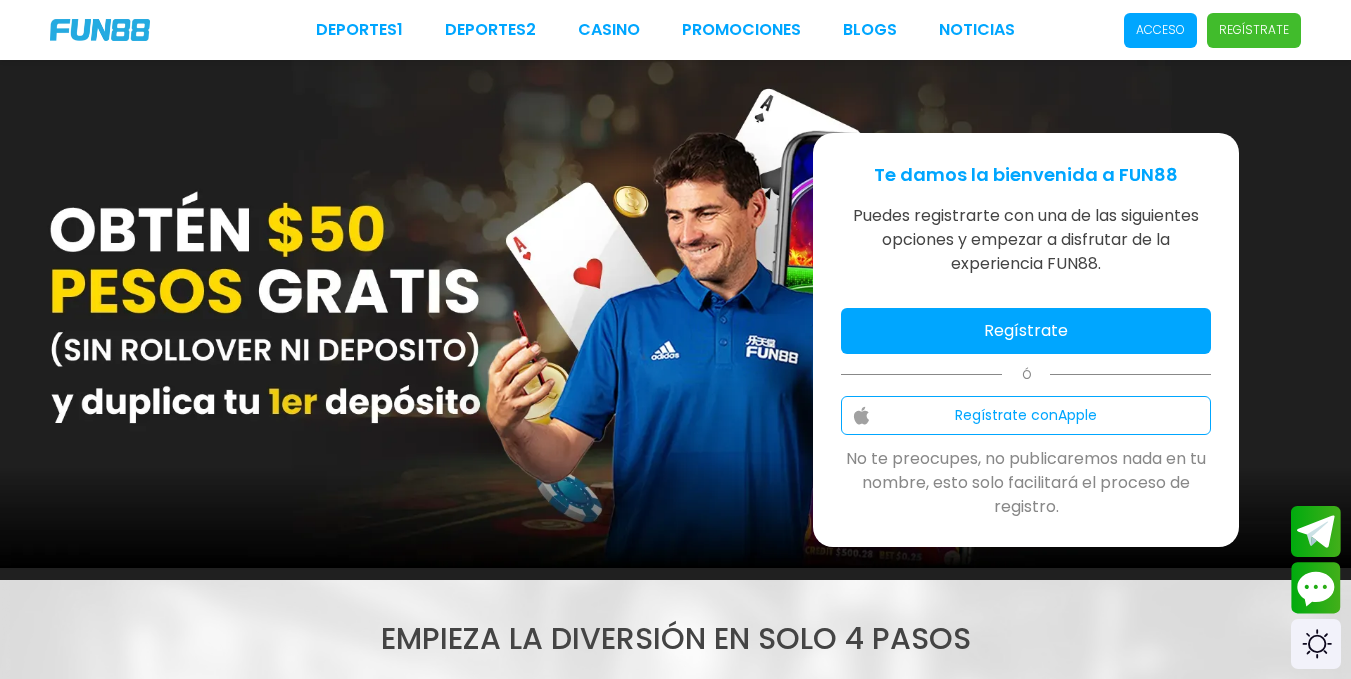 click on "Regístrate" at bounding box center [1026, 331] 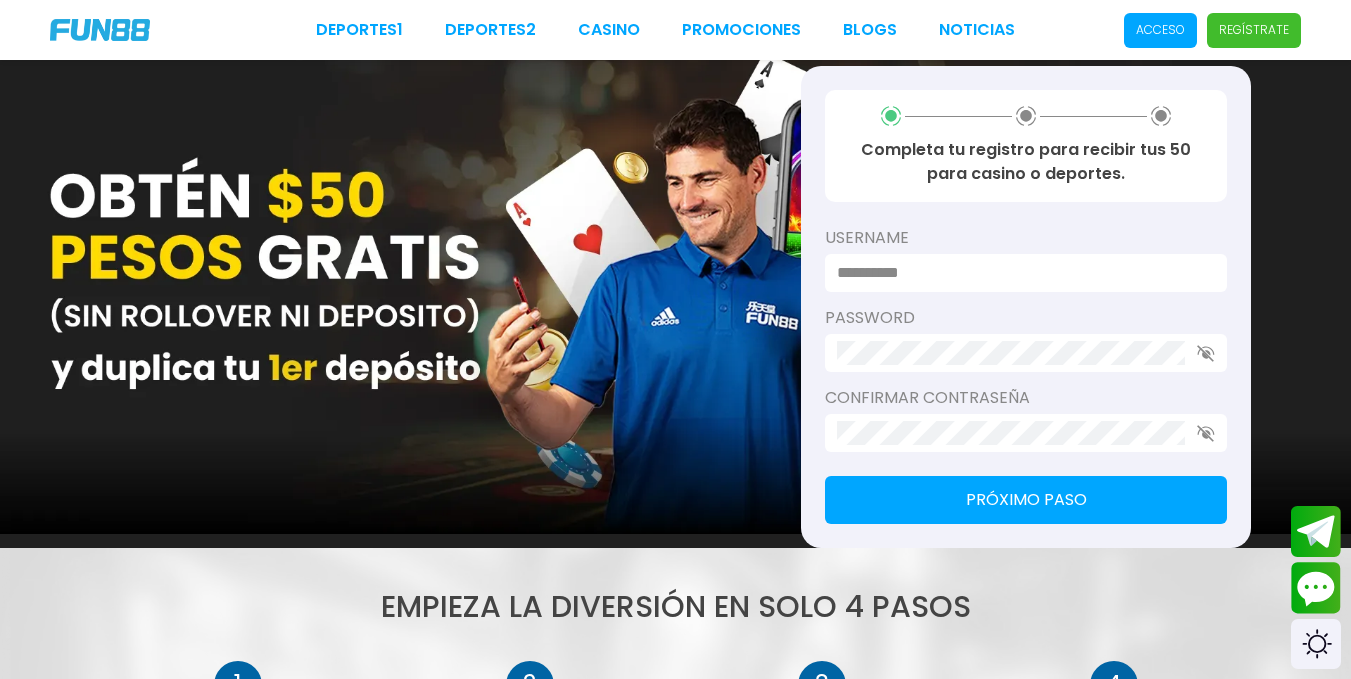 scroll, scrollTop: 0, scrollLeft: 0, axis: both 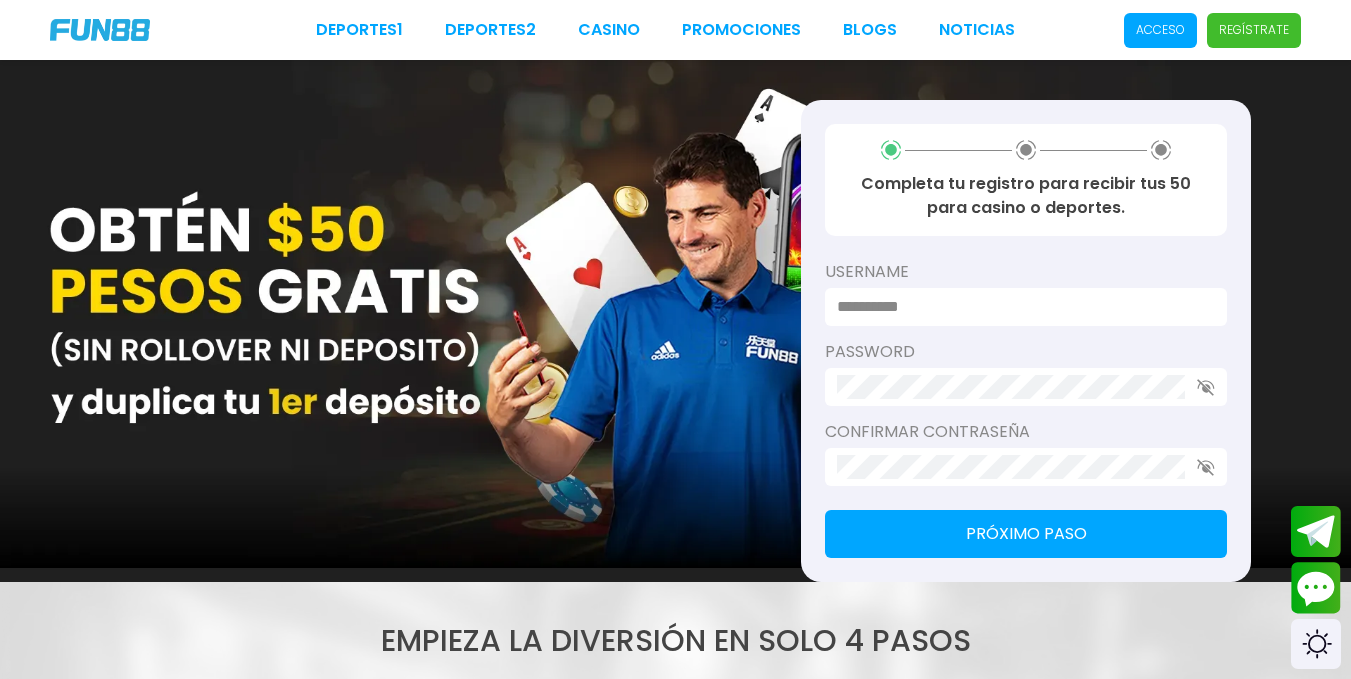 click on "Completa tu registro para recibir tus 50 para casino o deportes. [USERNAME] [PASSWORD] Confirmar contraseña Próximo paso" at bounding box center (1026, 341) 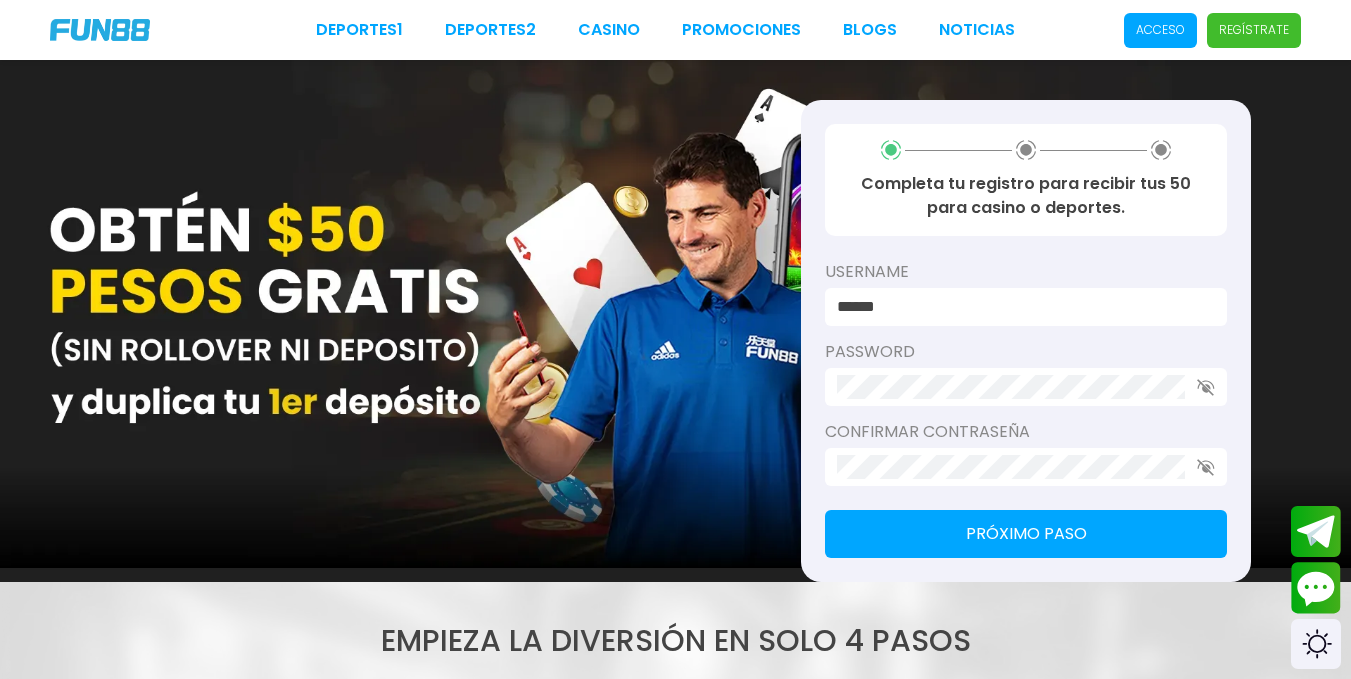 type on "******" 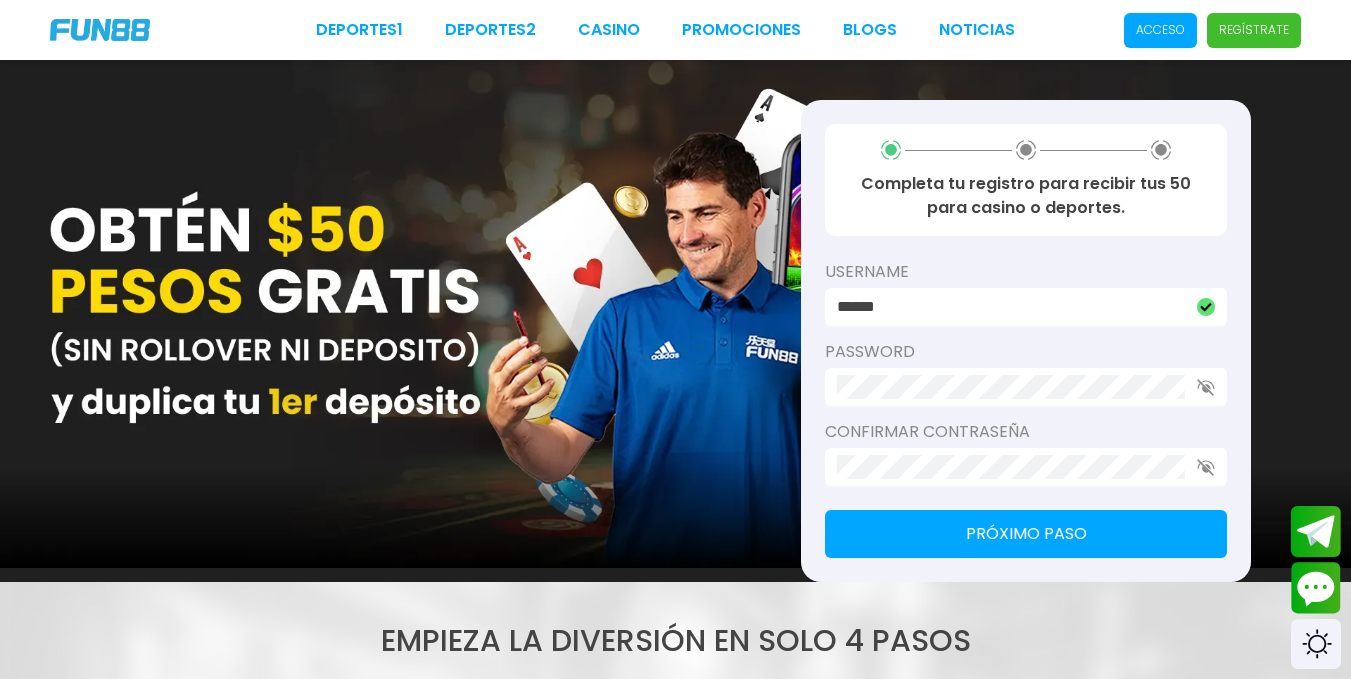 click on "password" at bounding box center (1026, 352) 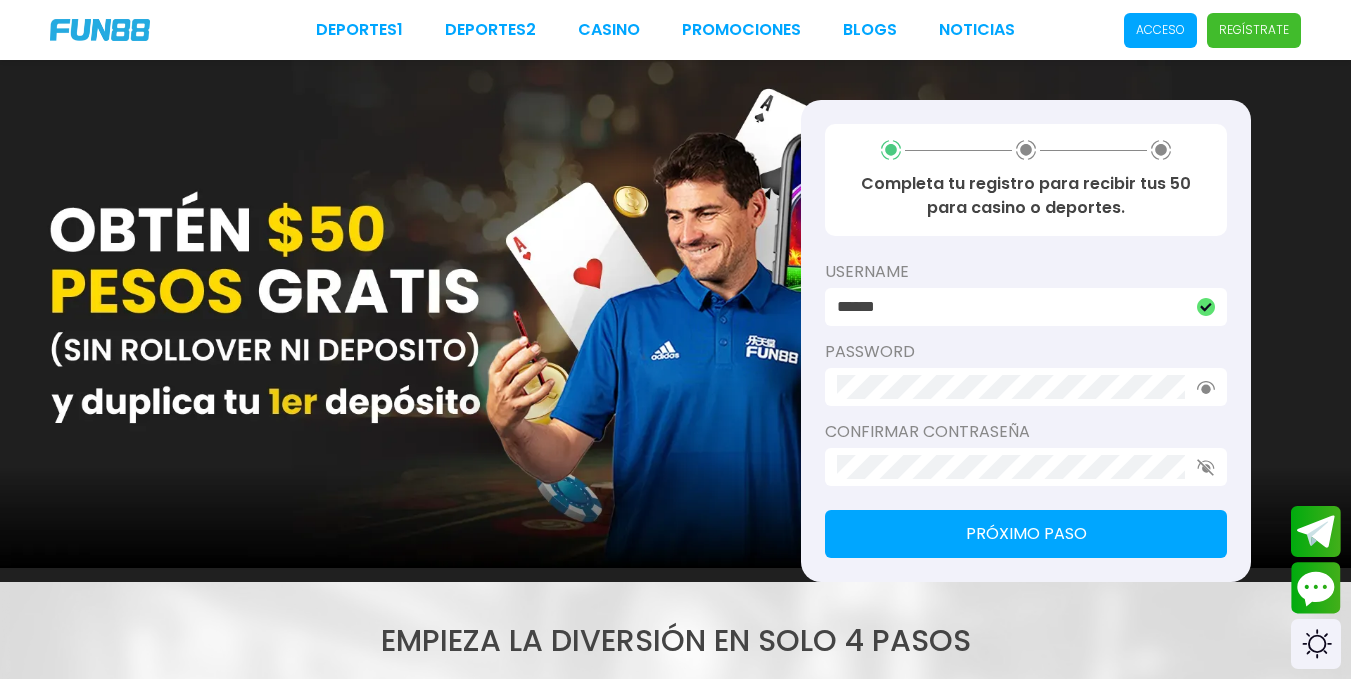 type 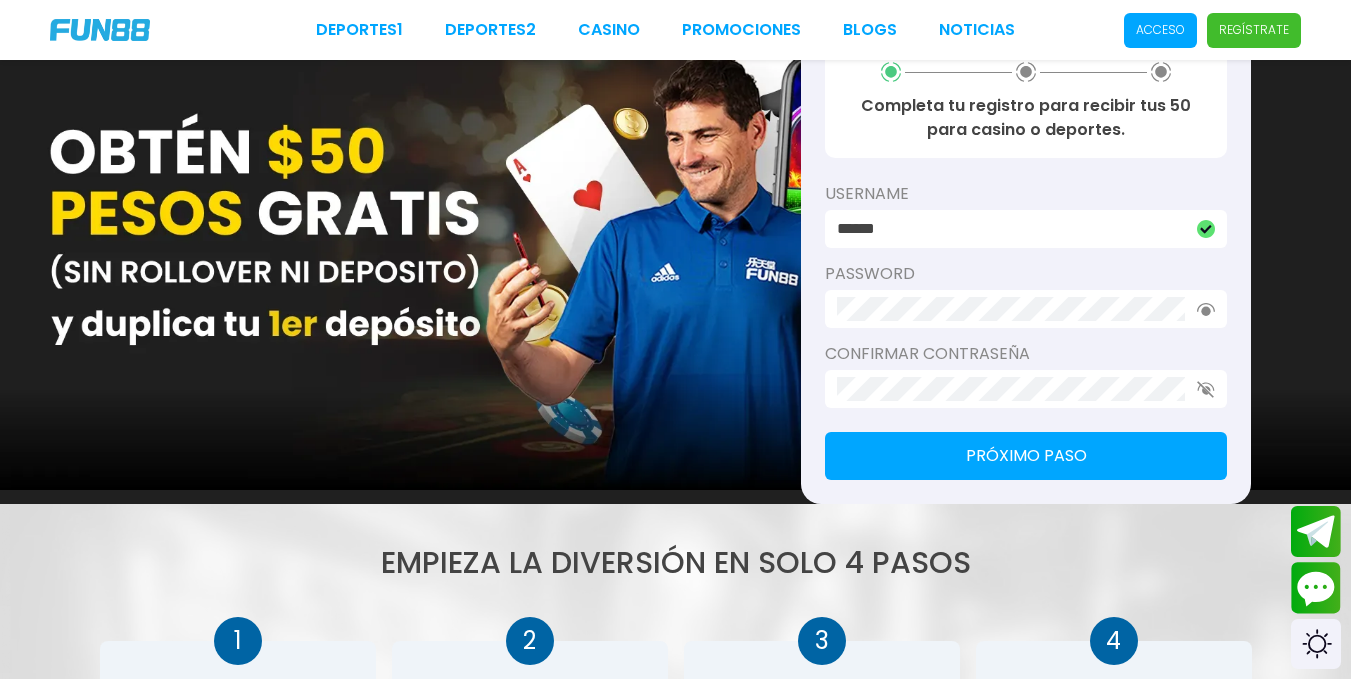 scroll, scrollTop: 100, scrollLeft: 0, axis: vertical 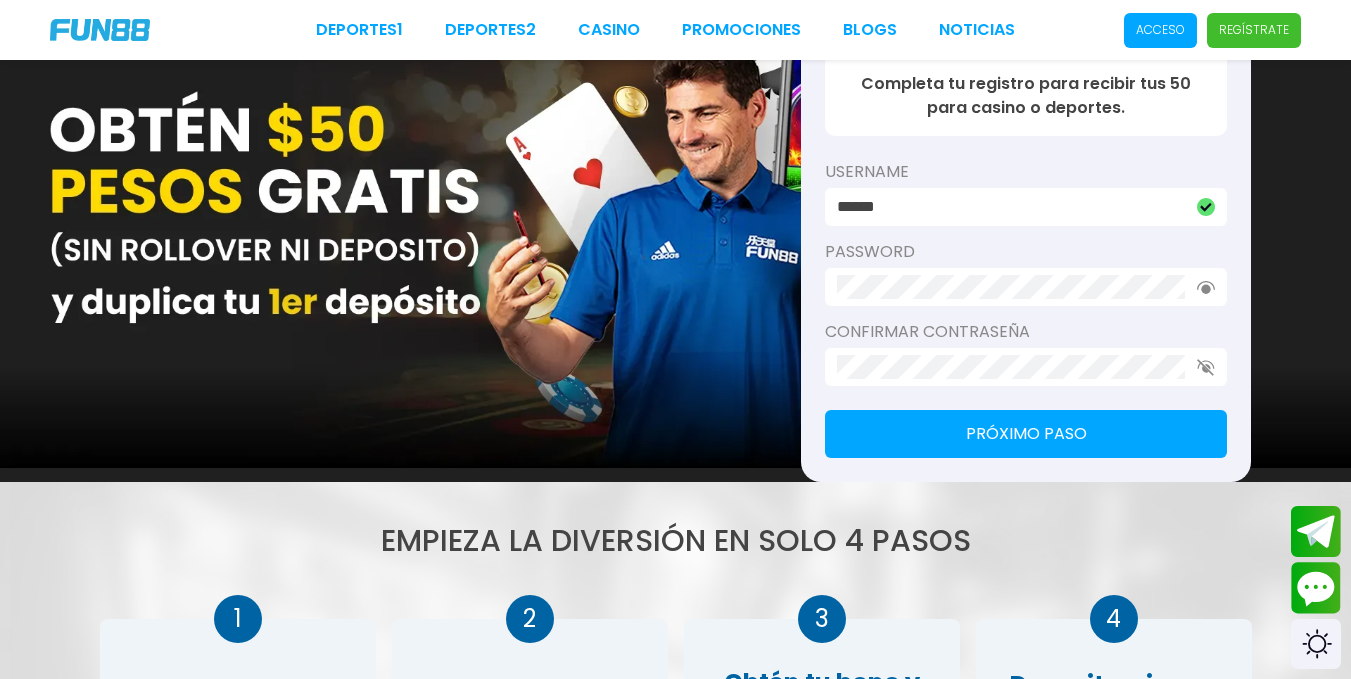click 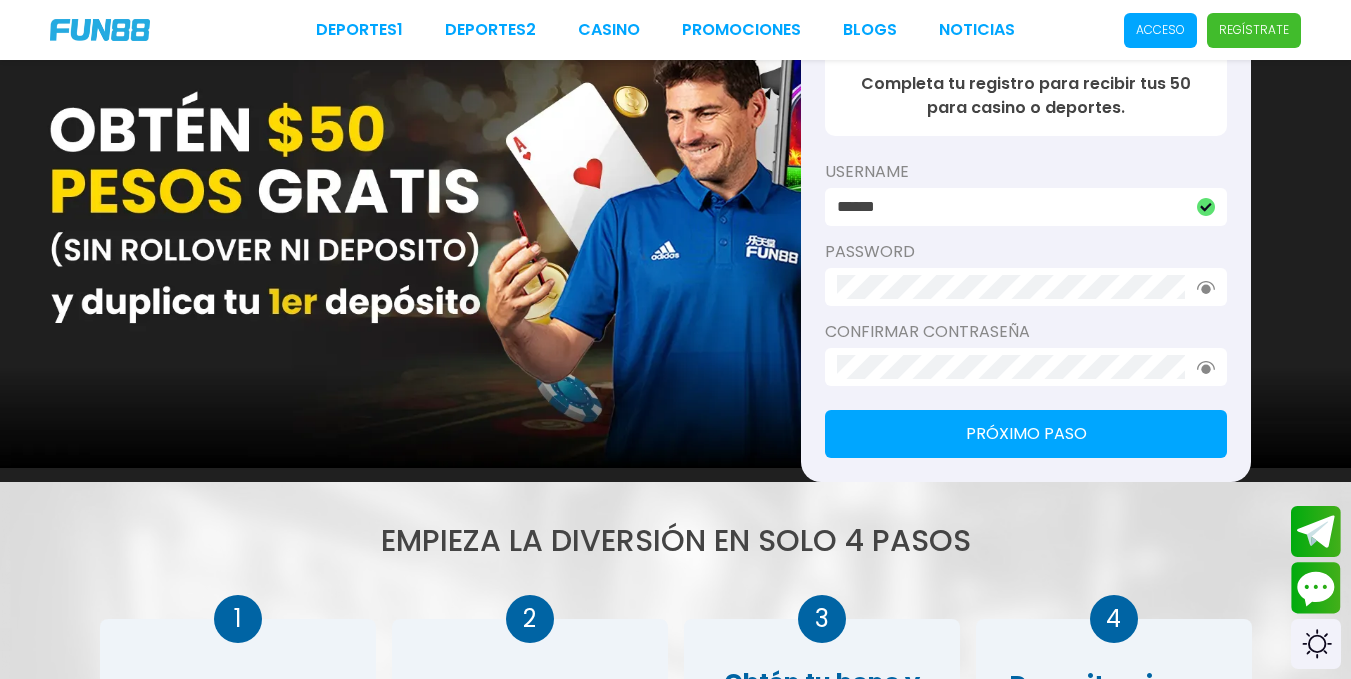 click on "Próximo paso" at bounding box center (1026, 434) 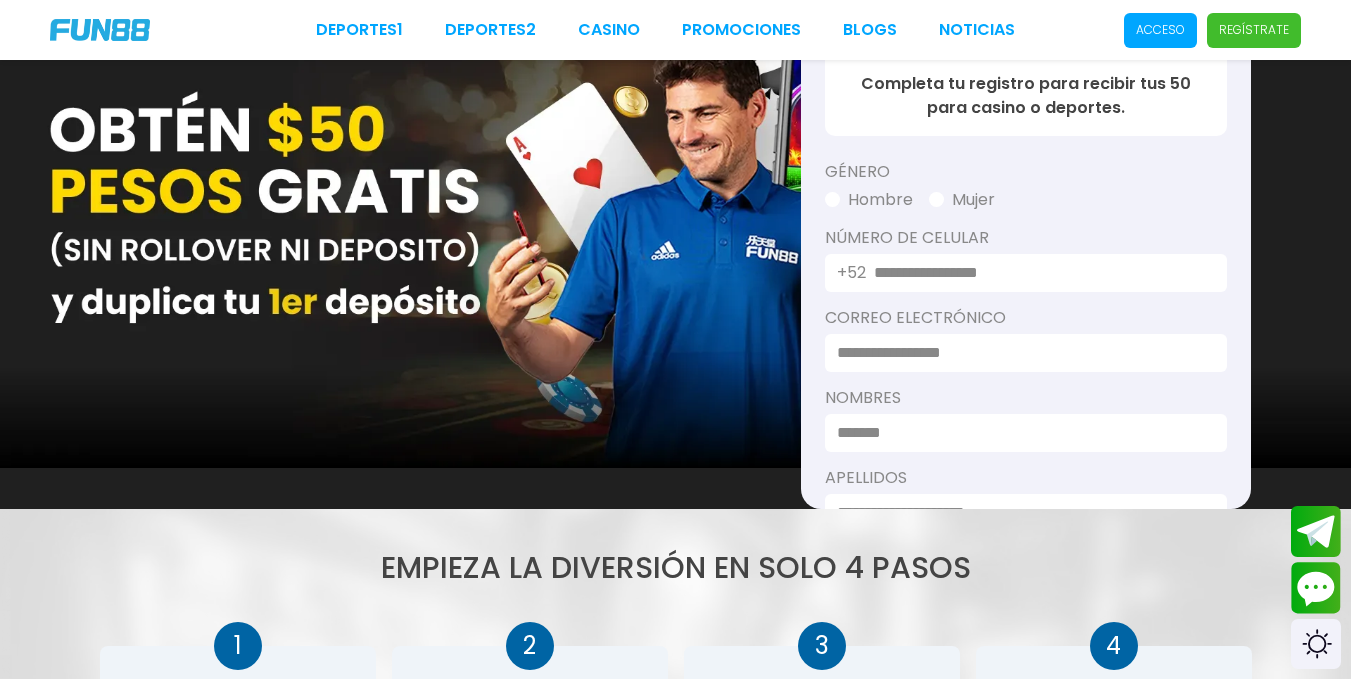 click on "Hombre" at bounding box center (869, 200) 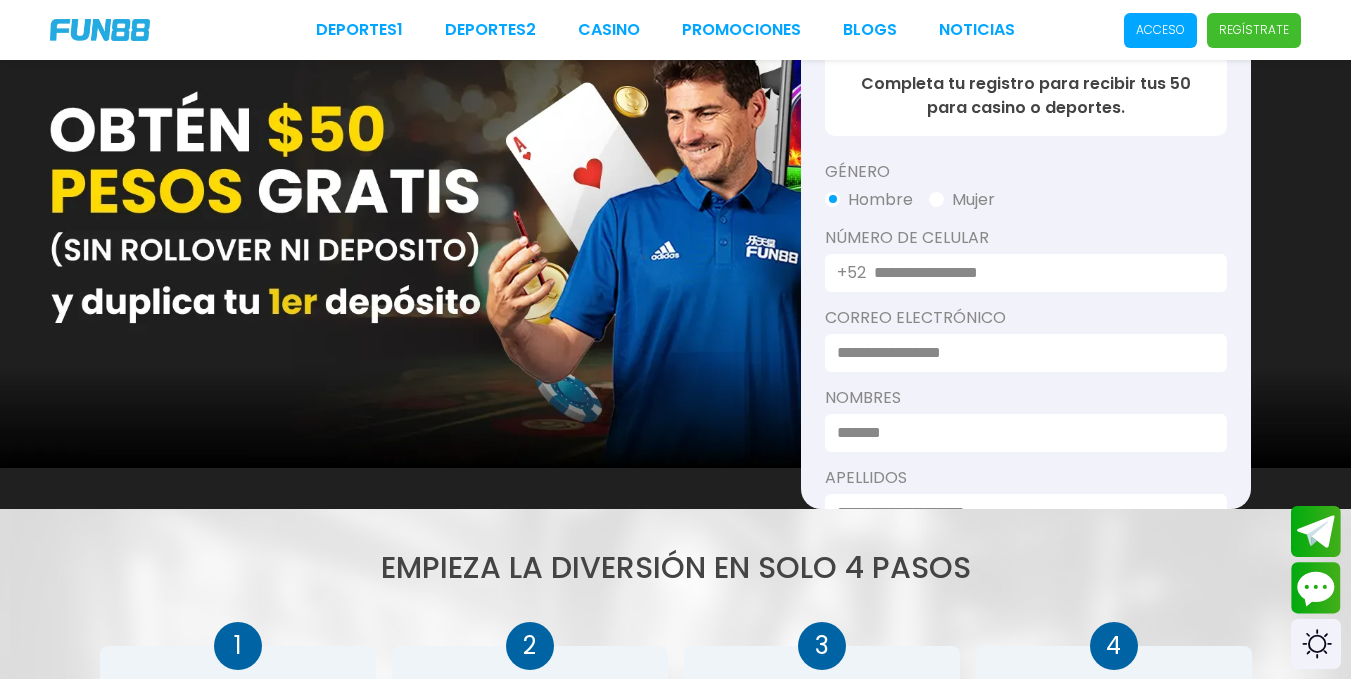 click at bounding box center (1038, 273) 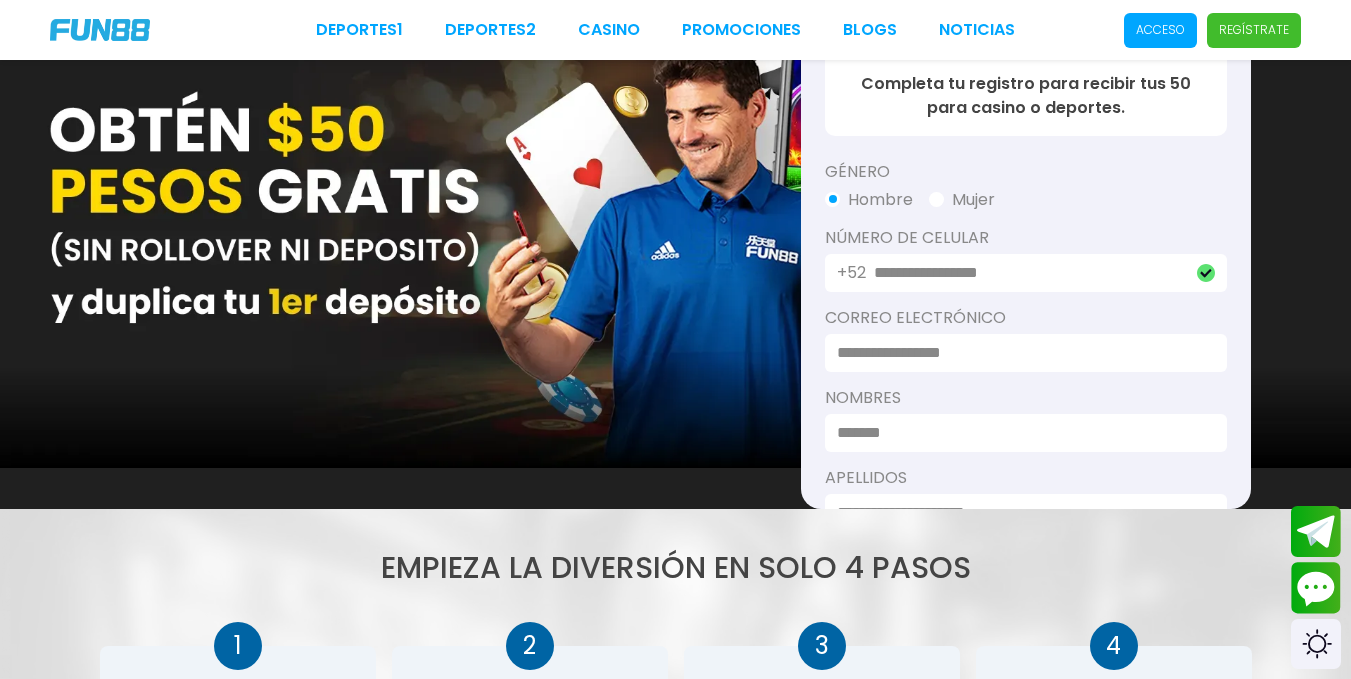 click at bounding box center (1020, 353) 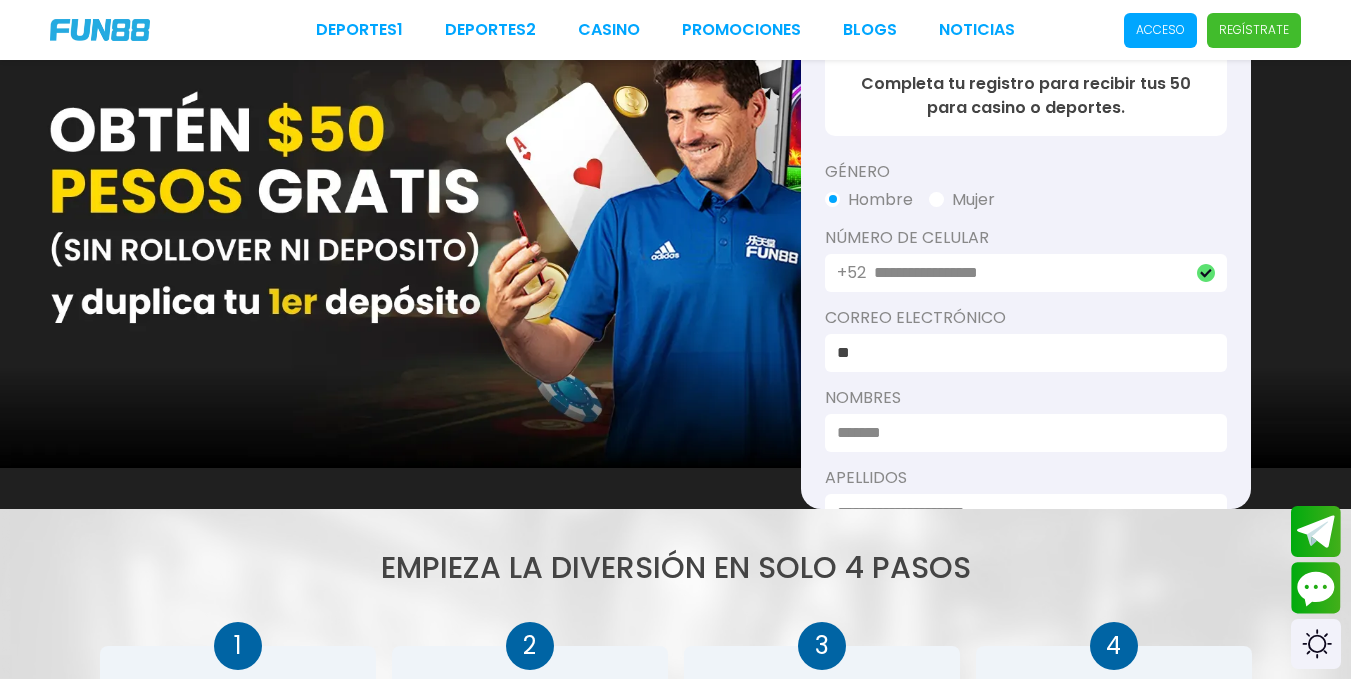 type on "*" 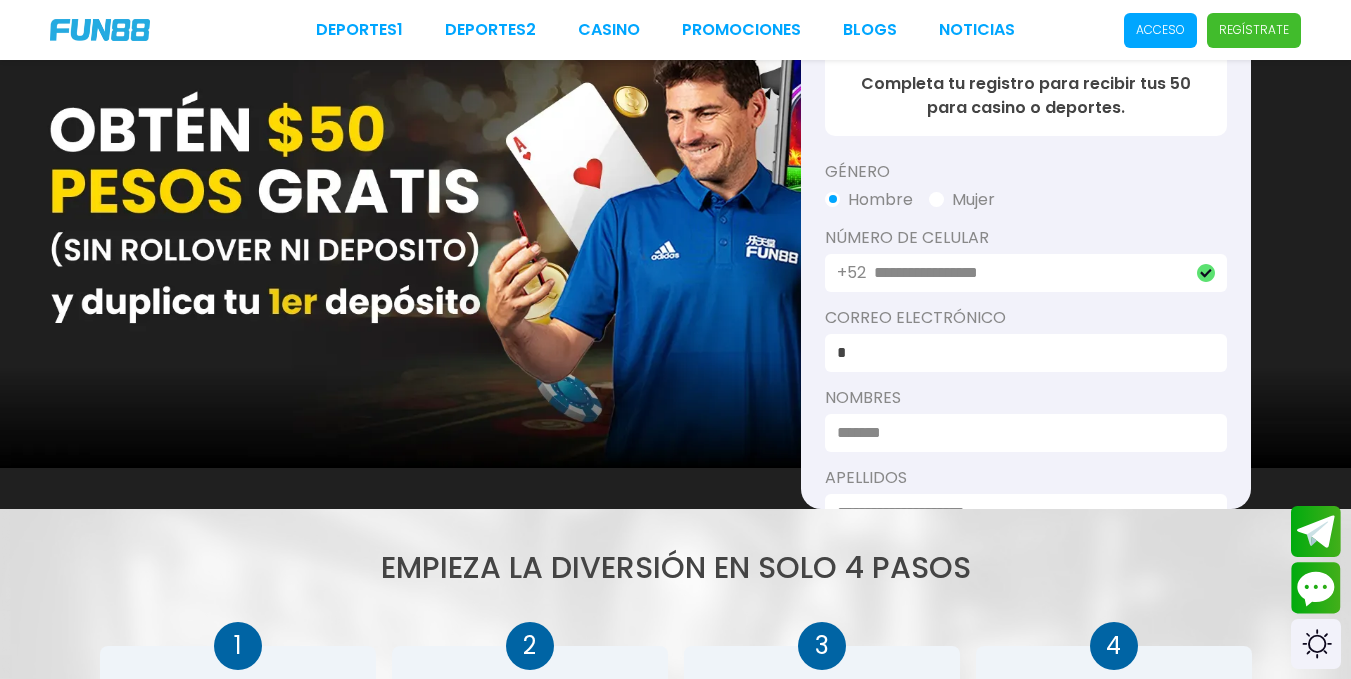 type on "**********" 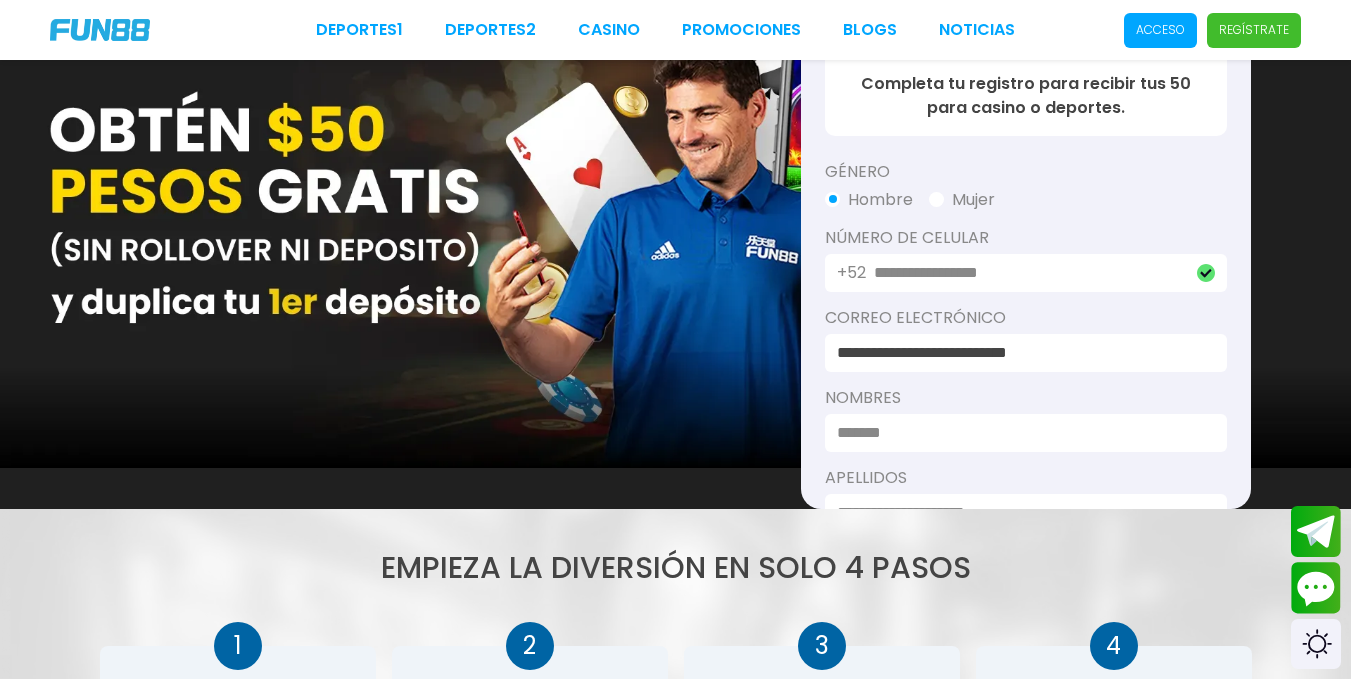 click at bounding box center (1020, 433) 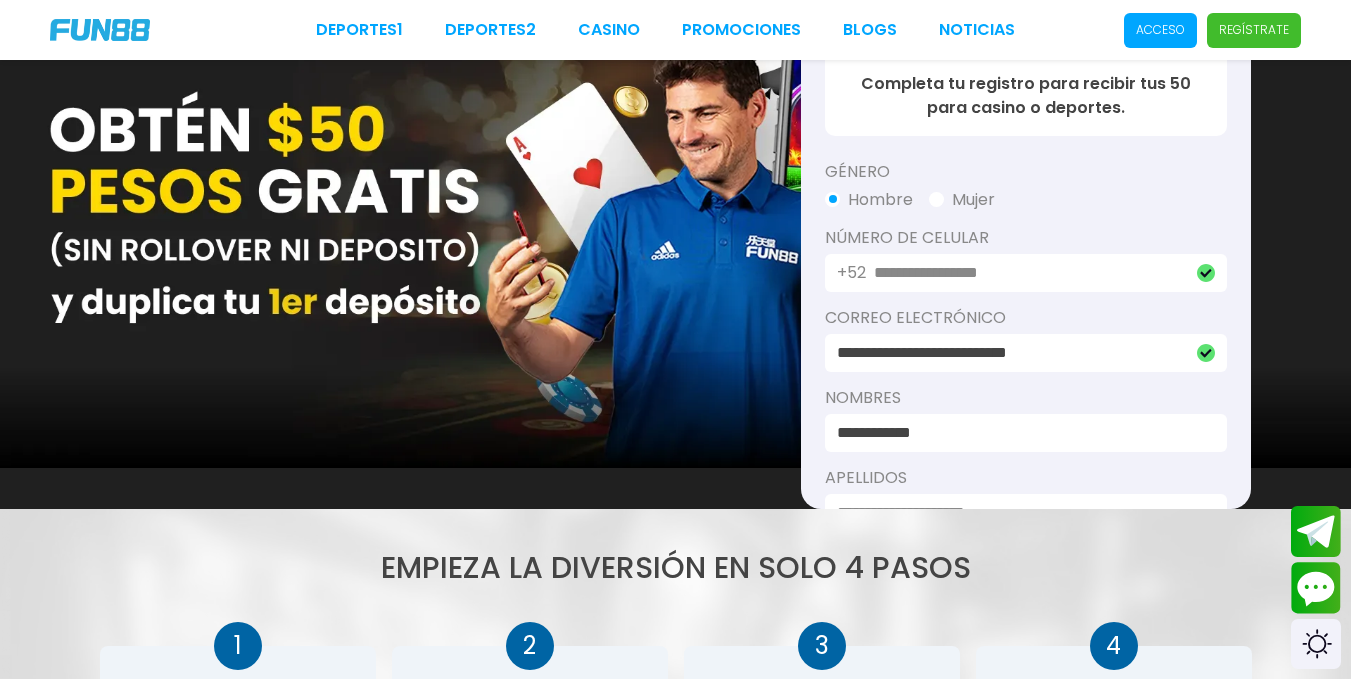 click on "**********" 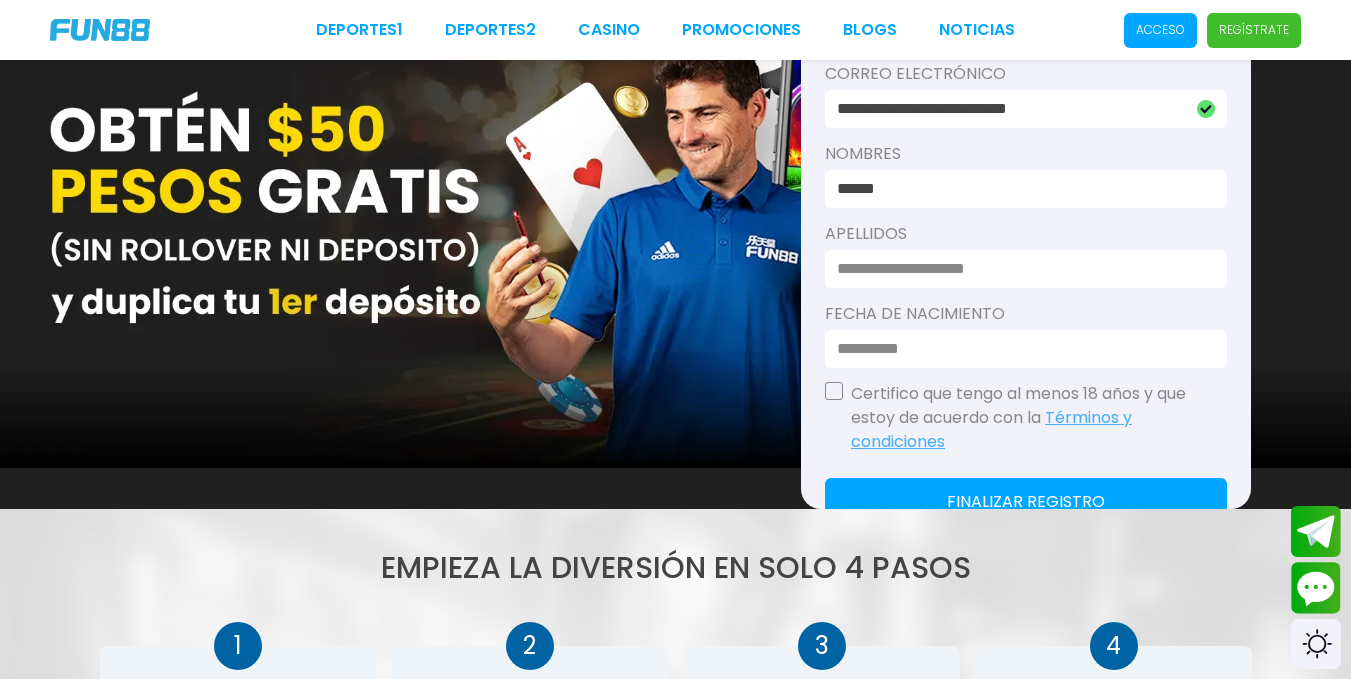 scroll, scrollTop: 285, scrollLeft: 0, axis: vertical 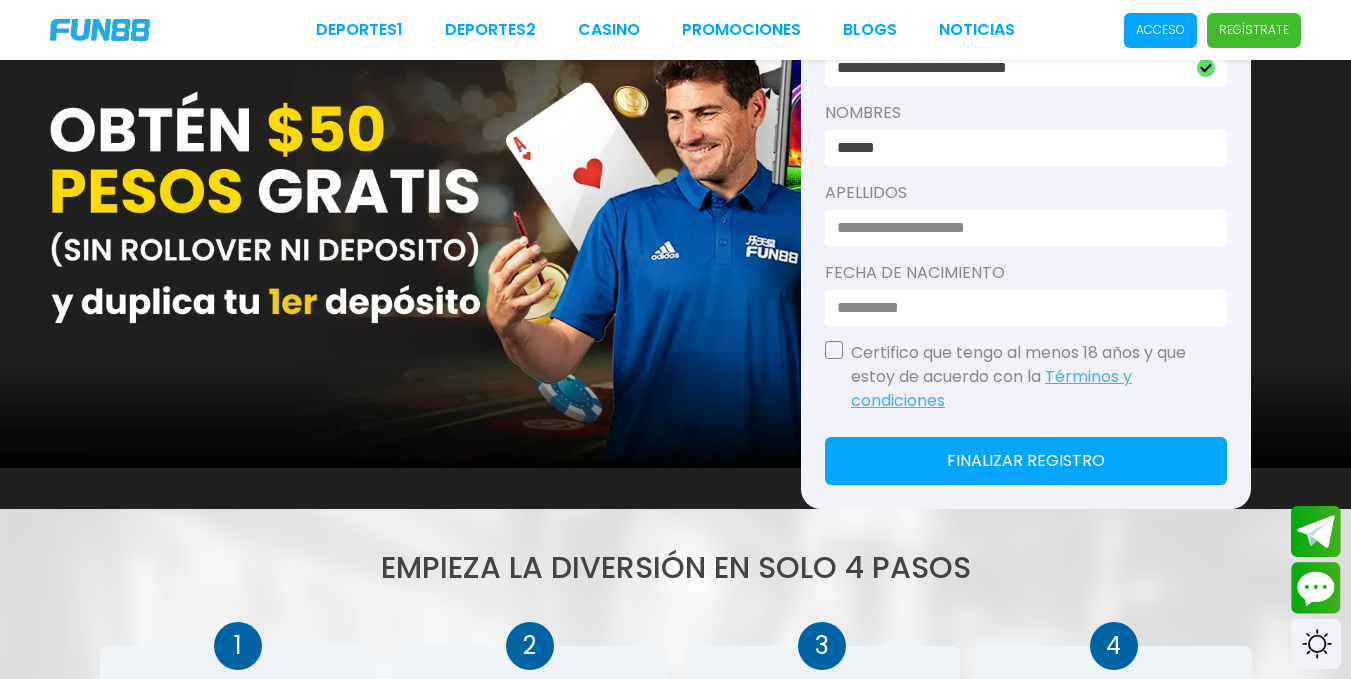type on "*****" 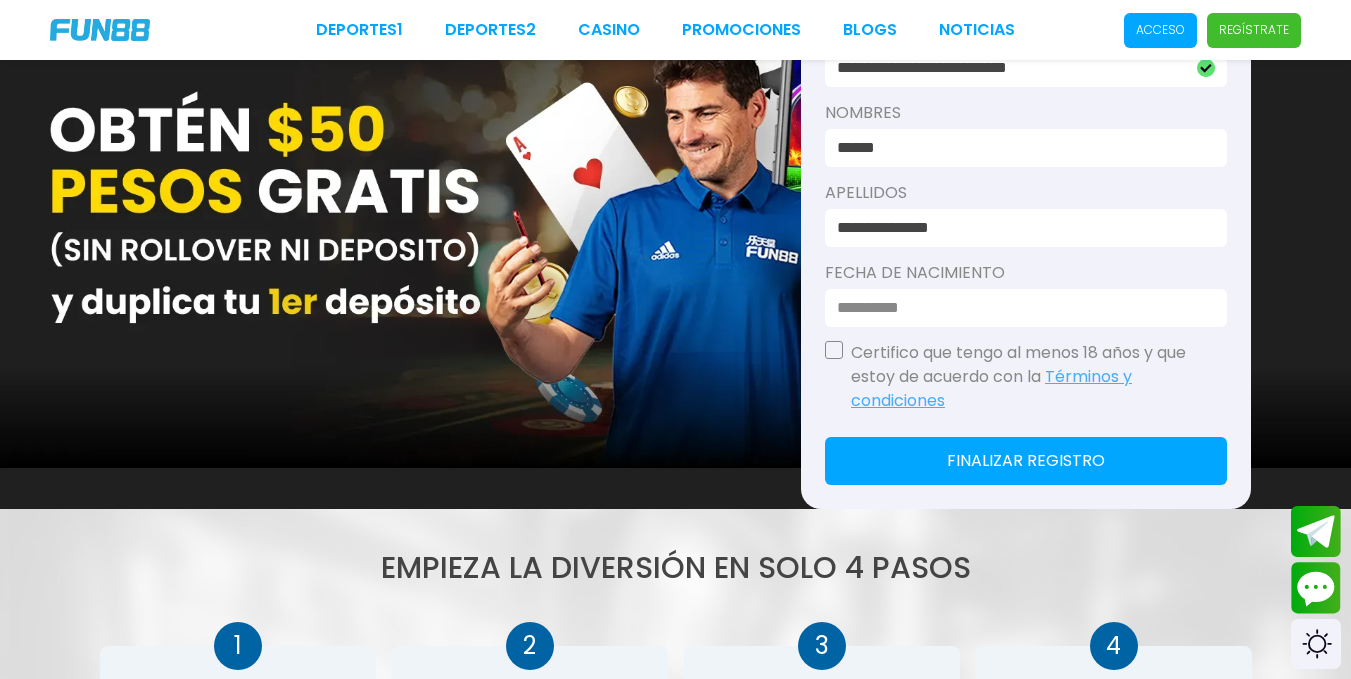 click at bounding box center [1020, 308] 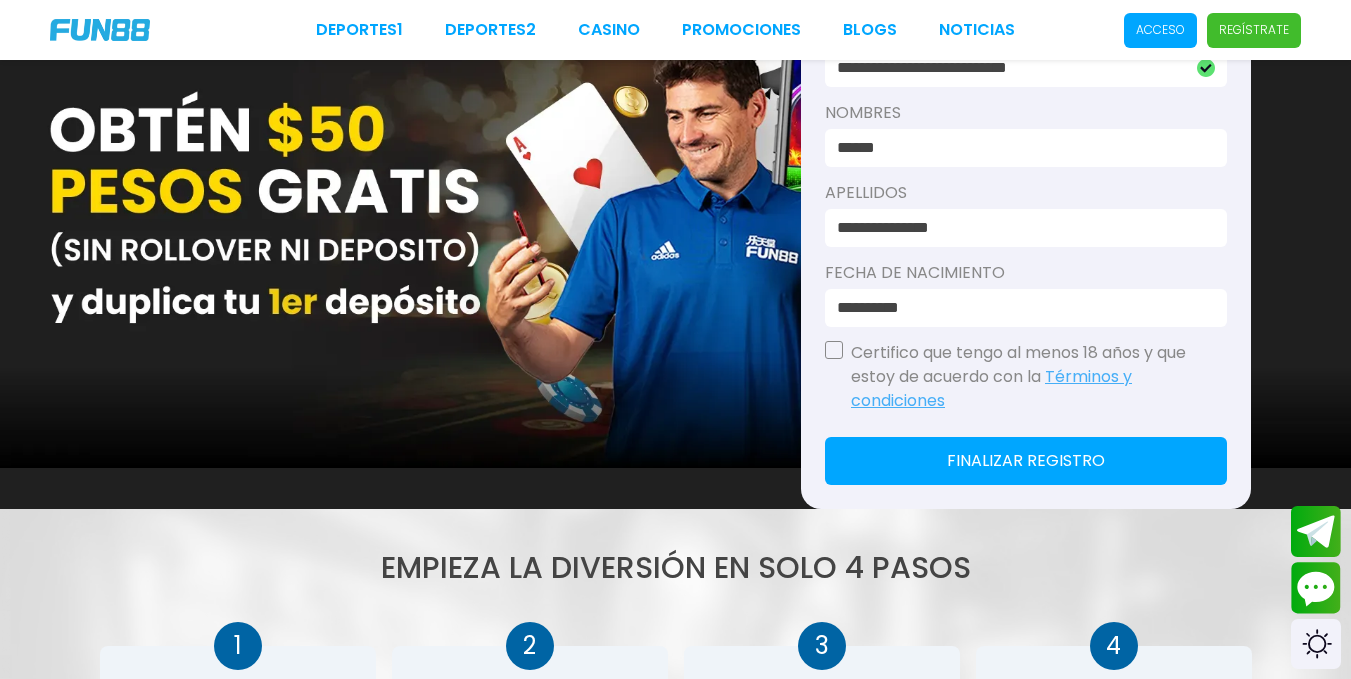 type on "**********" 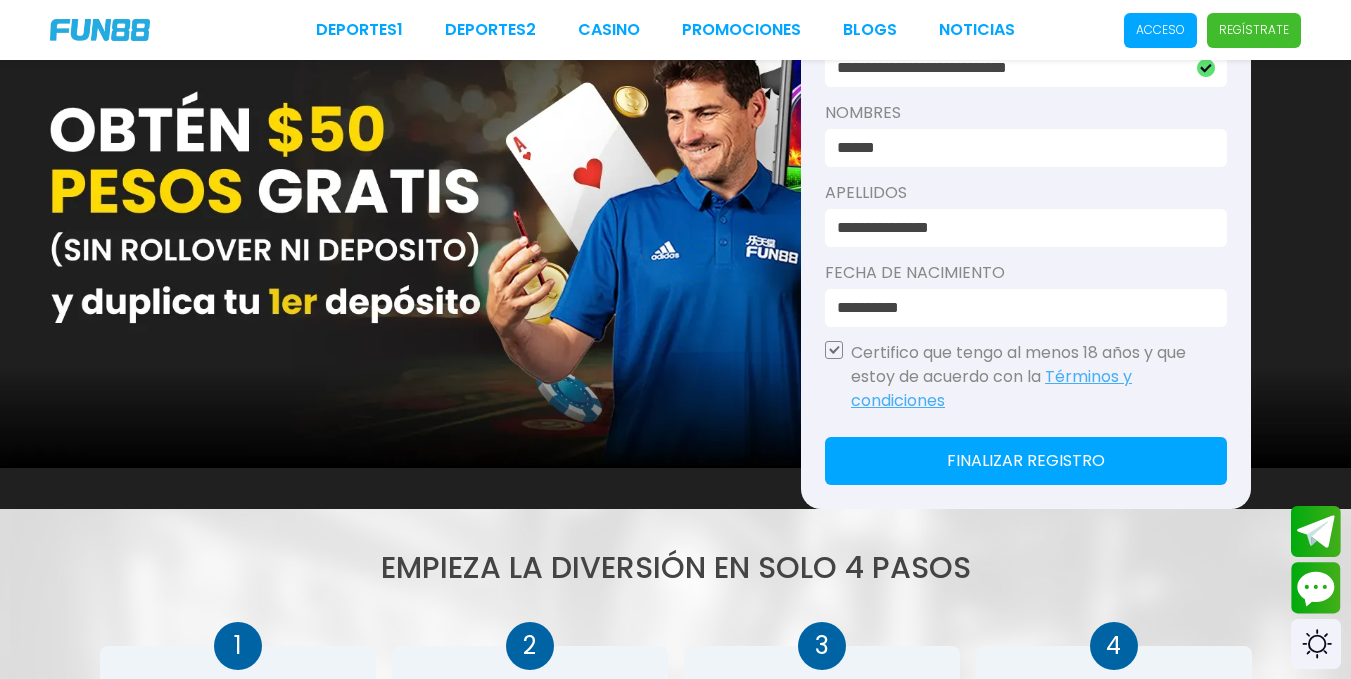 click on "Finalizar registro" 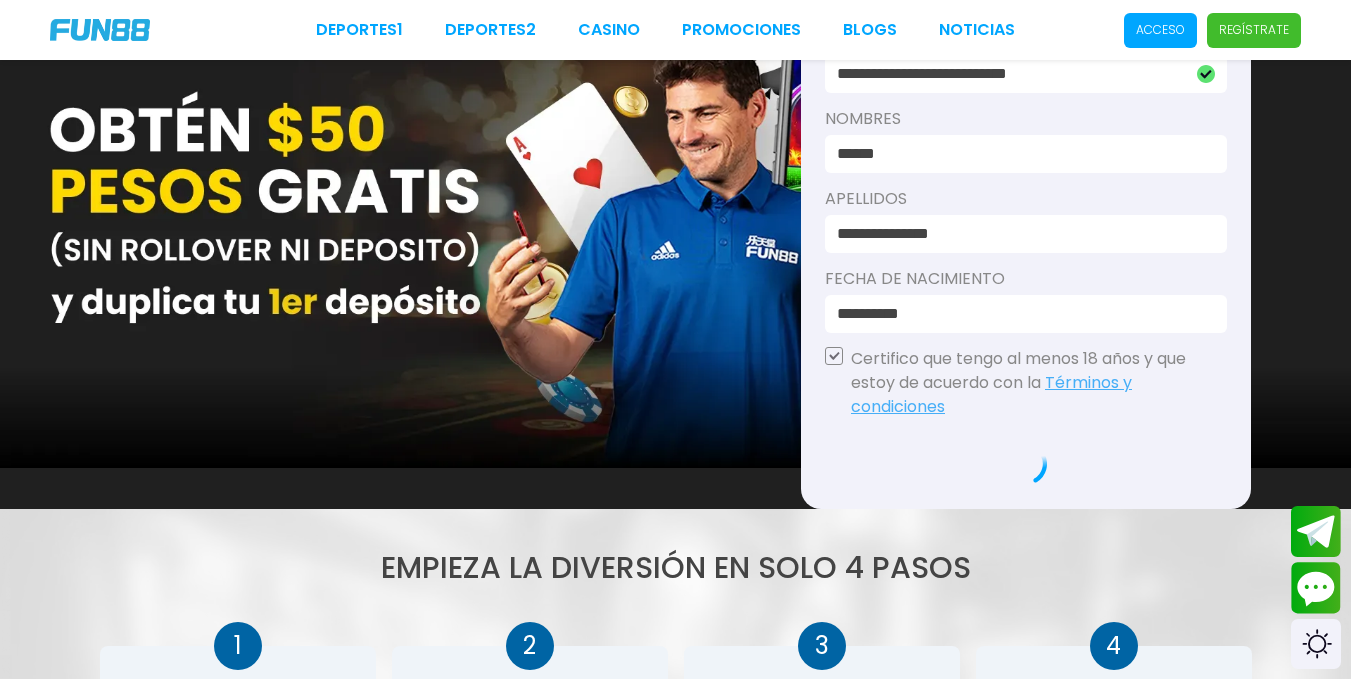 scroll, scrollTop: 279, scrollLeft: 0, axis: vertical 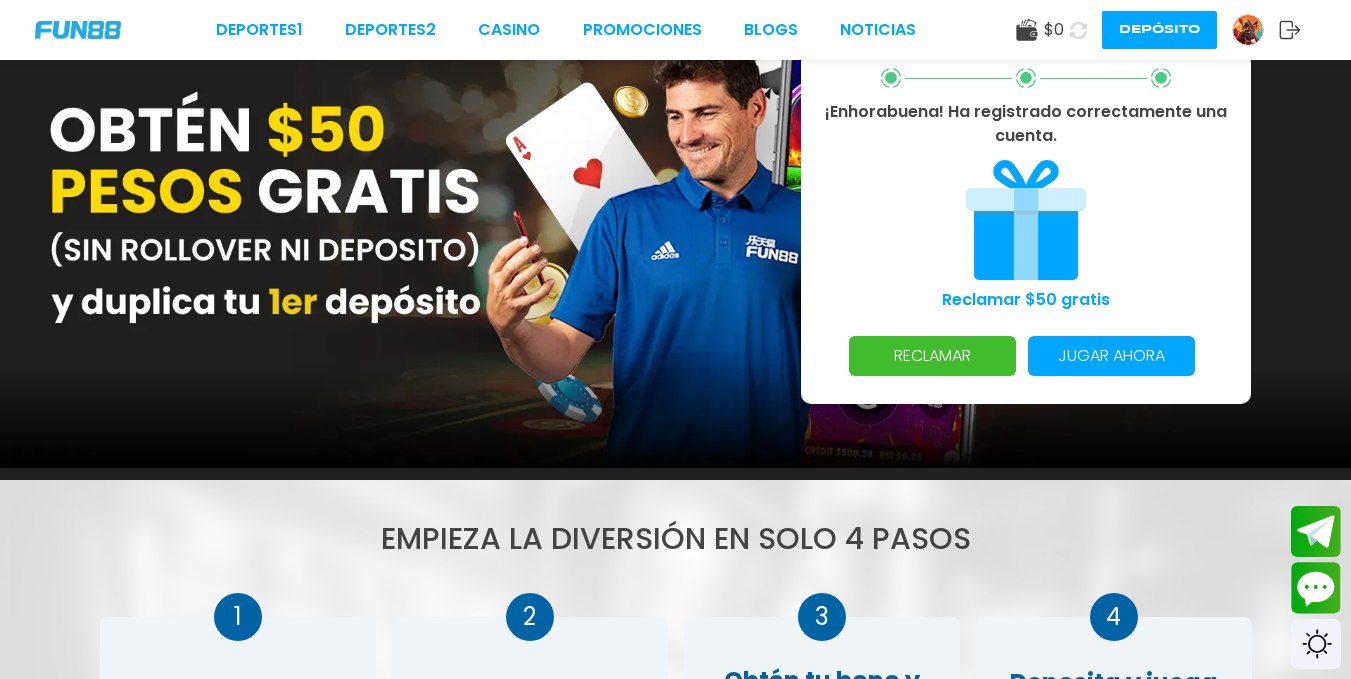 click on "RECLAMAR" at bounding box center [932, 356] 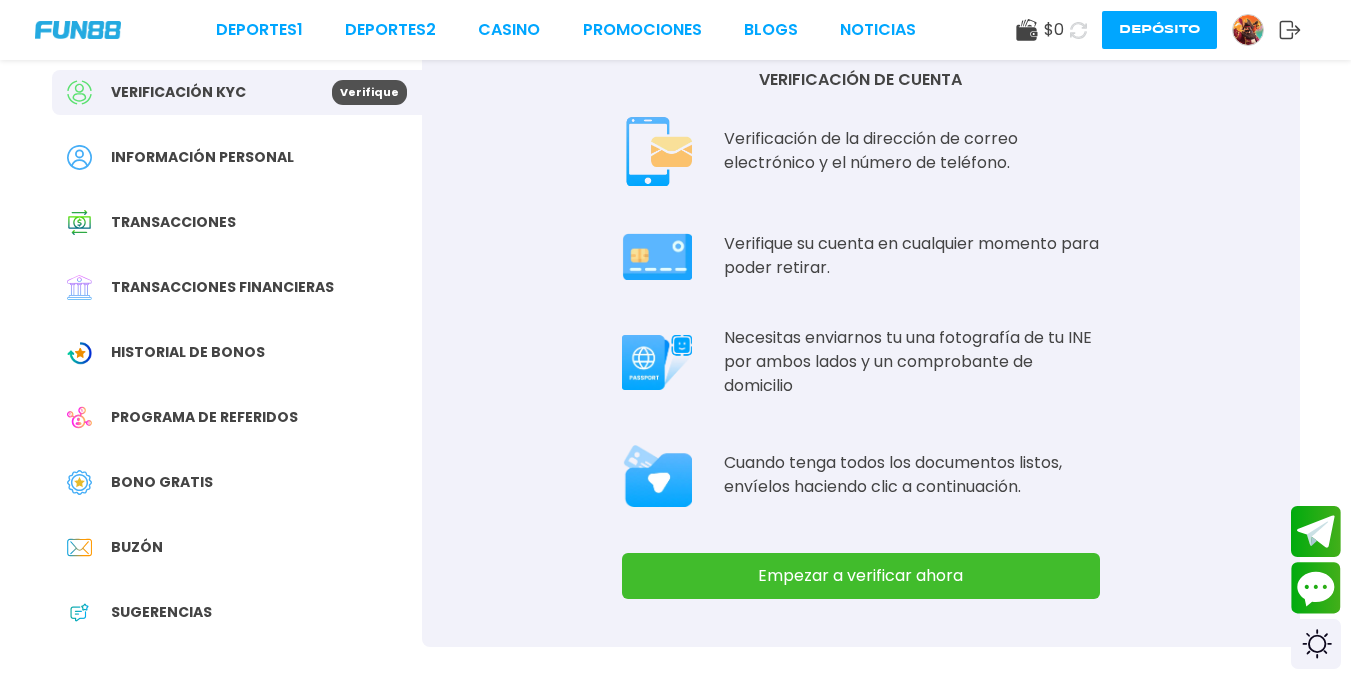 scroll, scrollTop: 0, scrollLeft: 0, axis: both 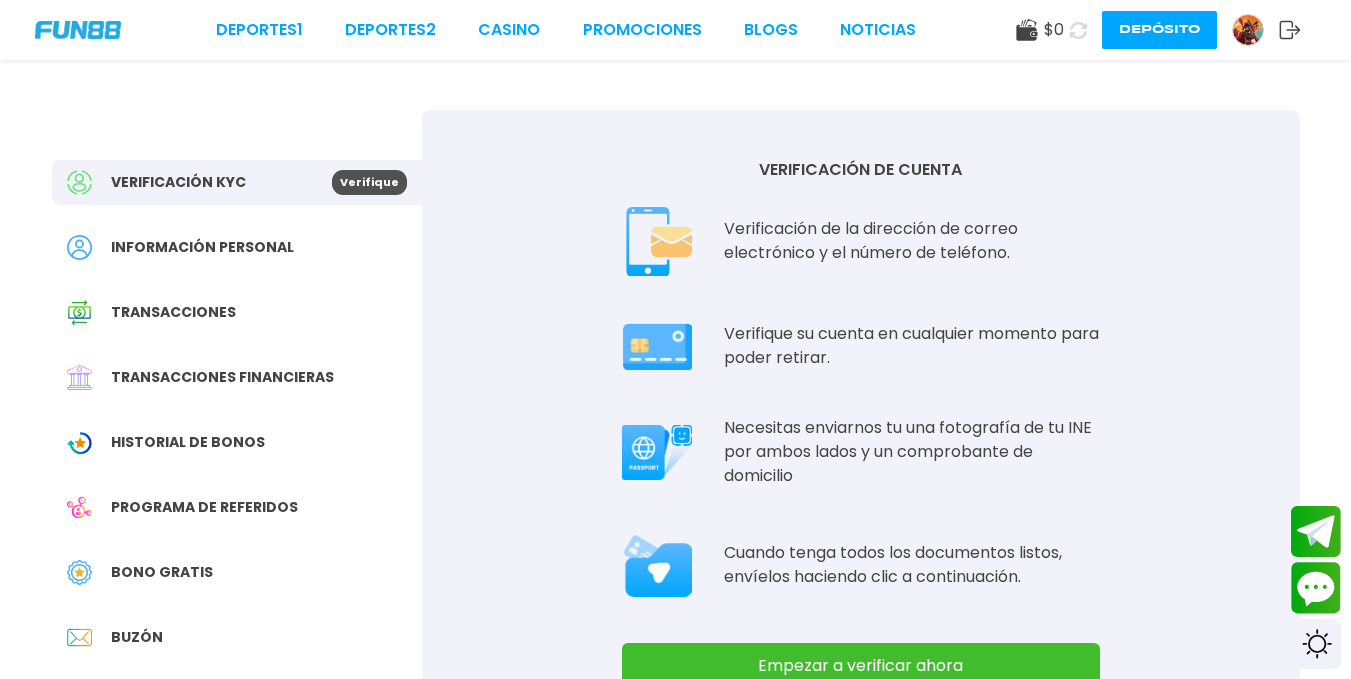 click on "VERIFICACIÓN DE CUENTA Verificación de la dirección de correo electrónico y el número de teléfono. Verifique su cuenta en cualquier momento para poder retirar. Necesitas enviarnos tu una fotografía de tu INE por ambos lados y un comprobante de domicilio Cuando tenga todos los documentos listos, envíelos haciendo clic a continuación. Empezar a verificar ahora" at bounding box center [861, 423] 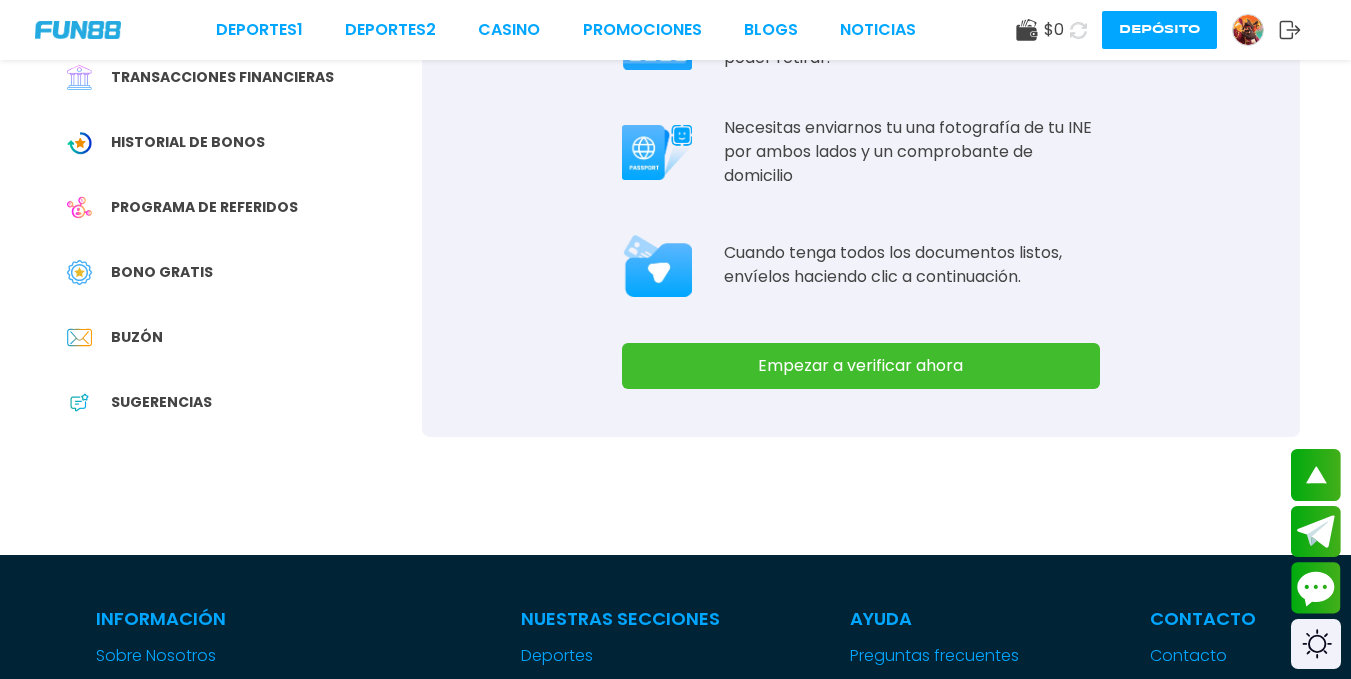 click on "Empezar a verificar ahora" at bounding box center [861, 366] 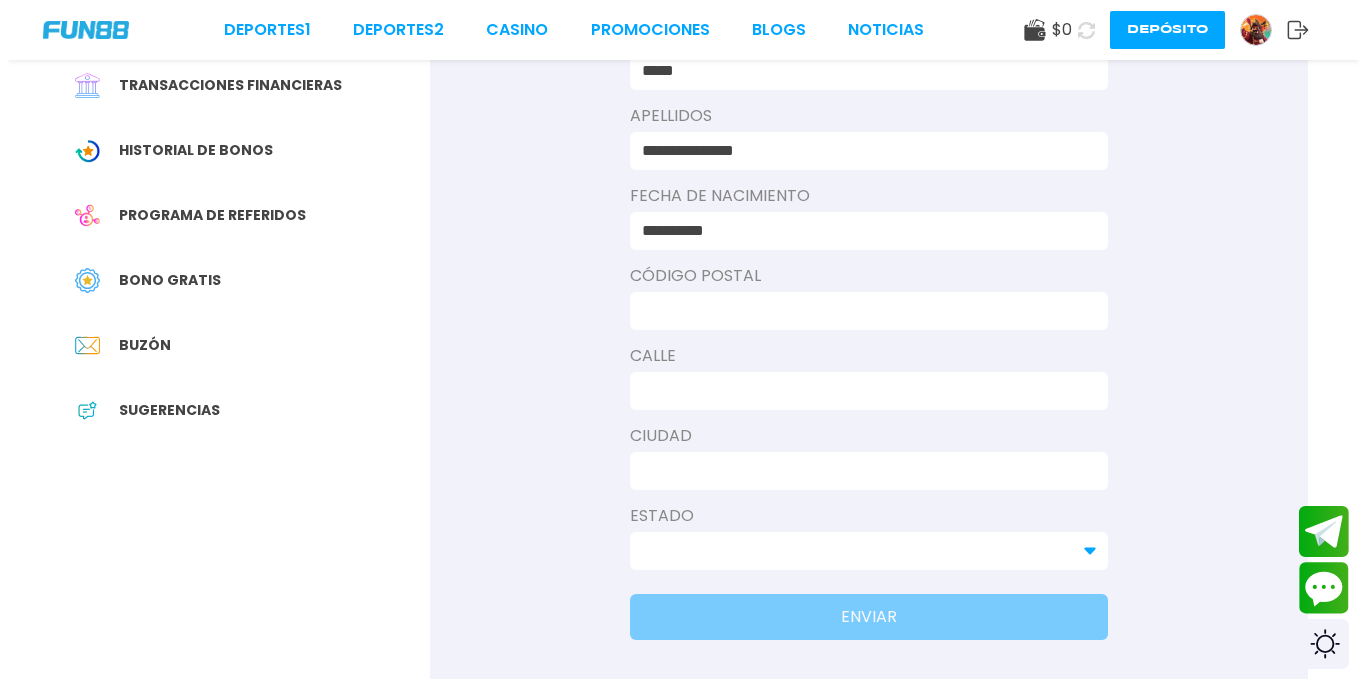 scroll, scrollTop: 300, scrollLeft: 0, axis: vertical 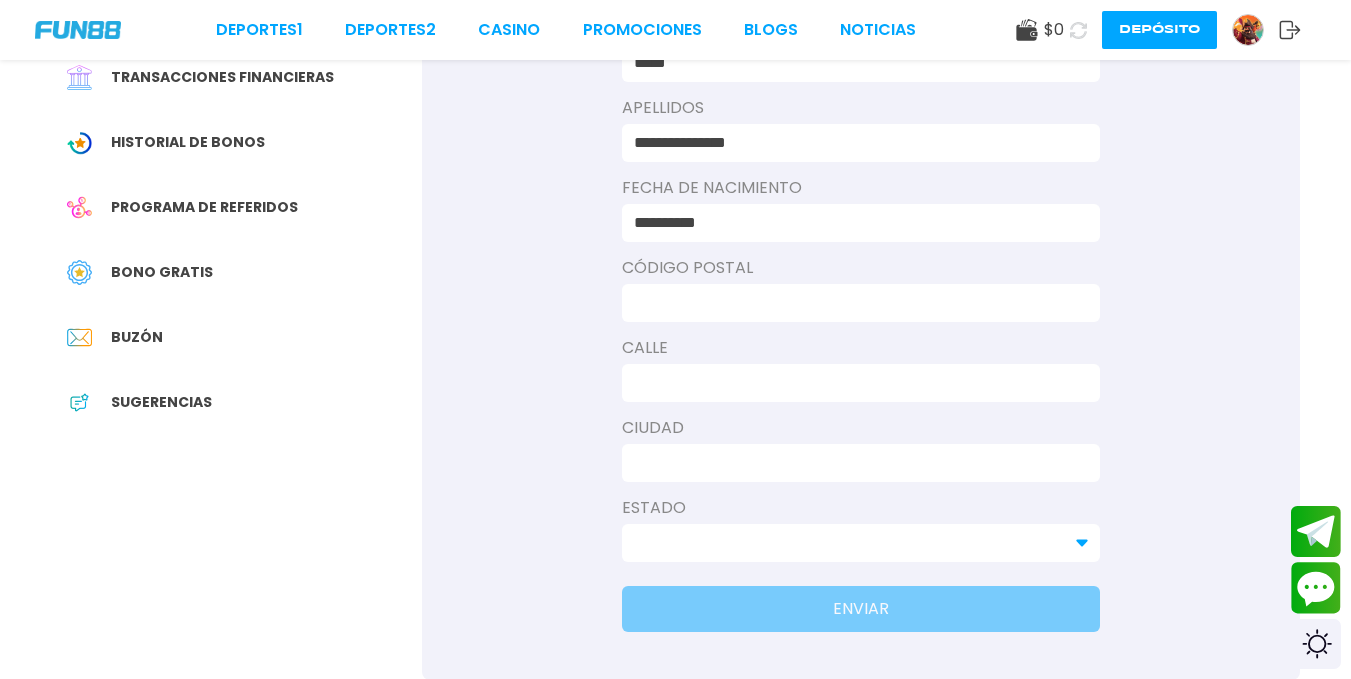 click at bounding box center (855, 303) 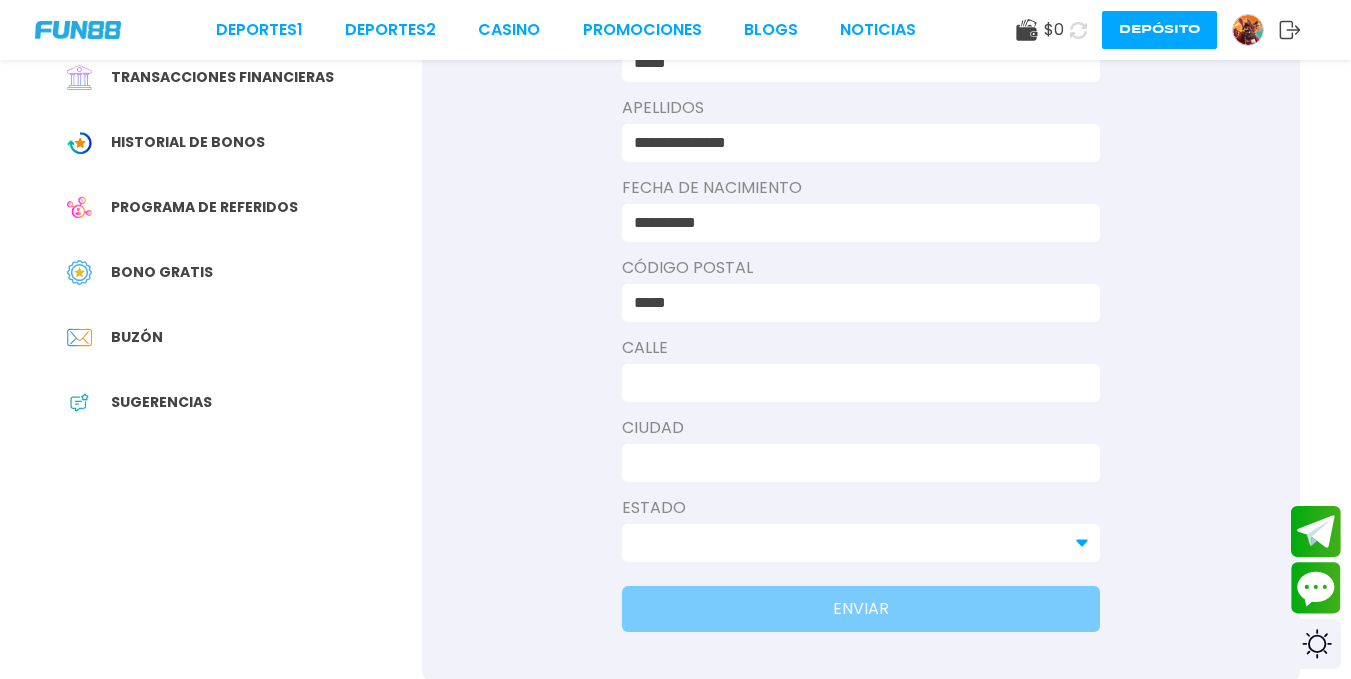 type on "*****" 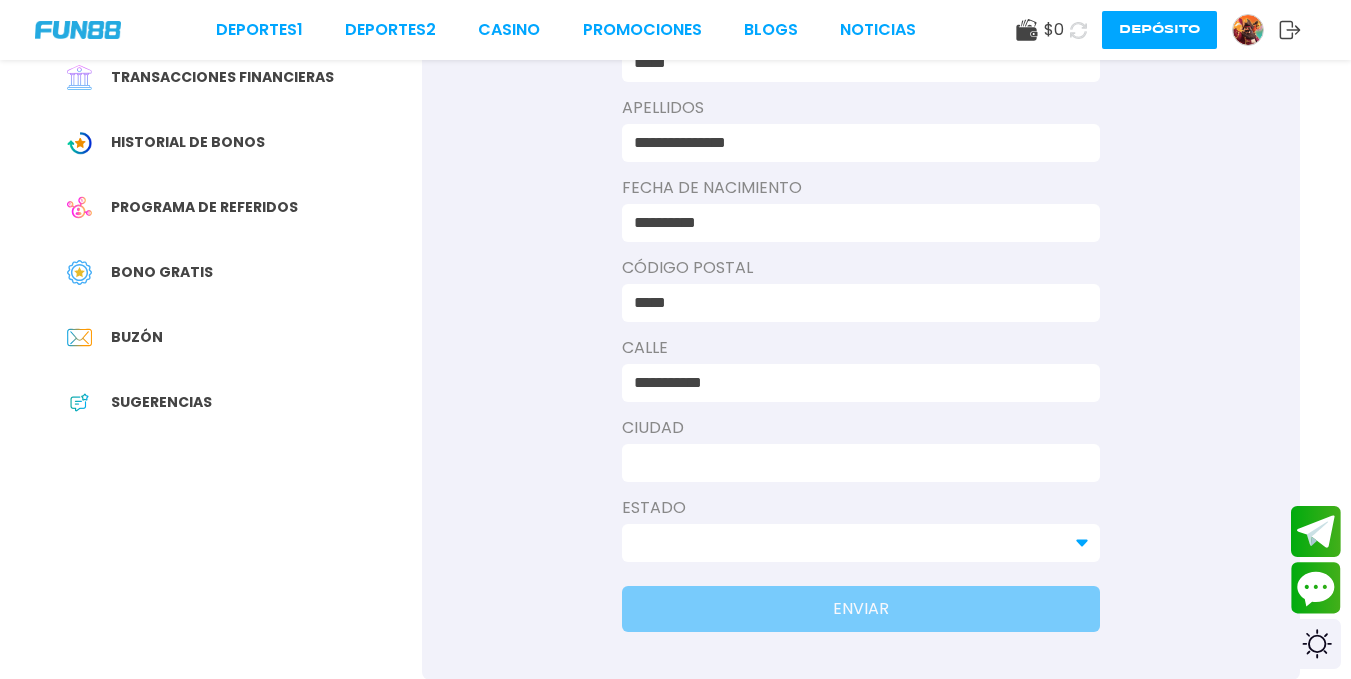 type on "**********" 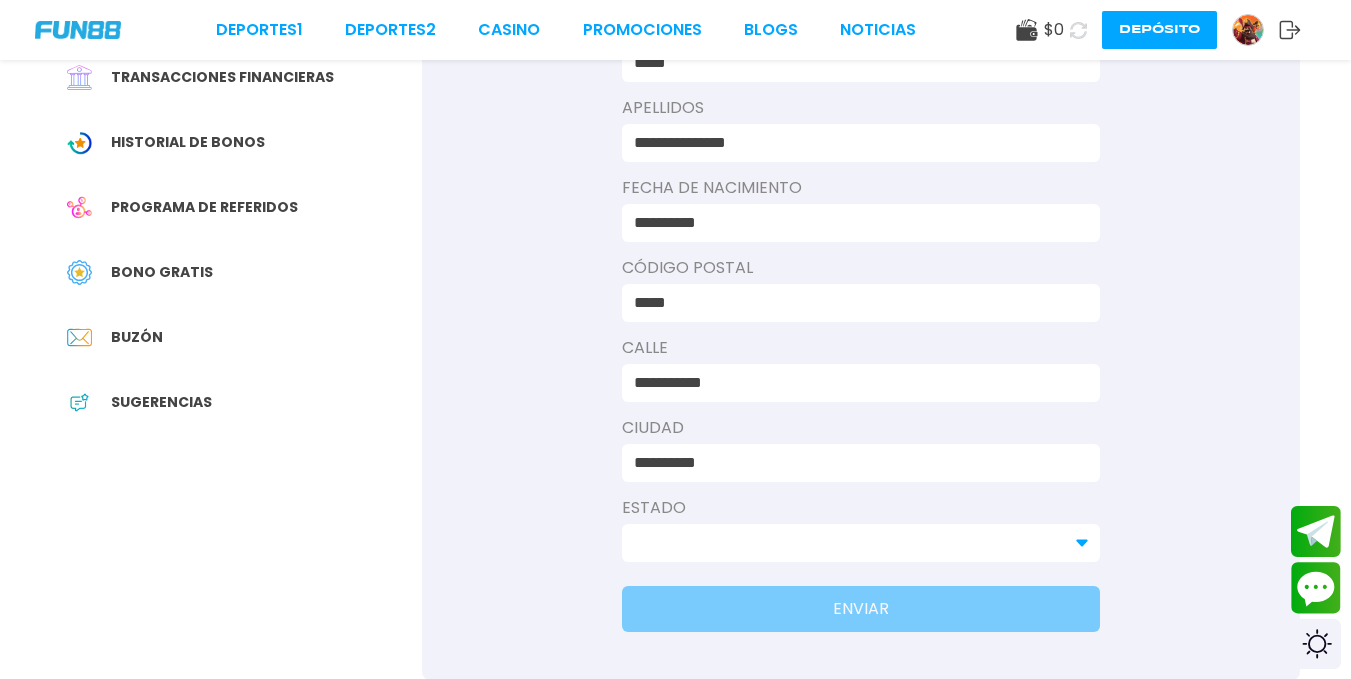 click at bounding box center (849, 543) 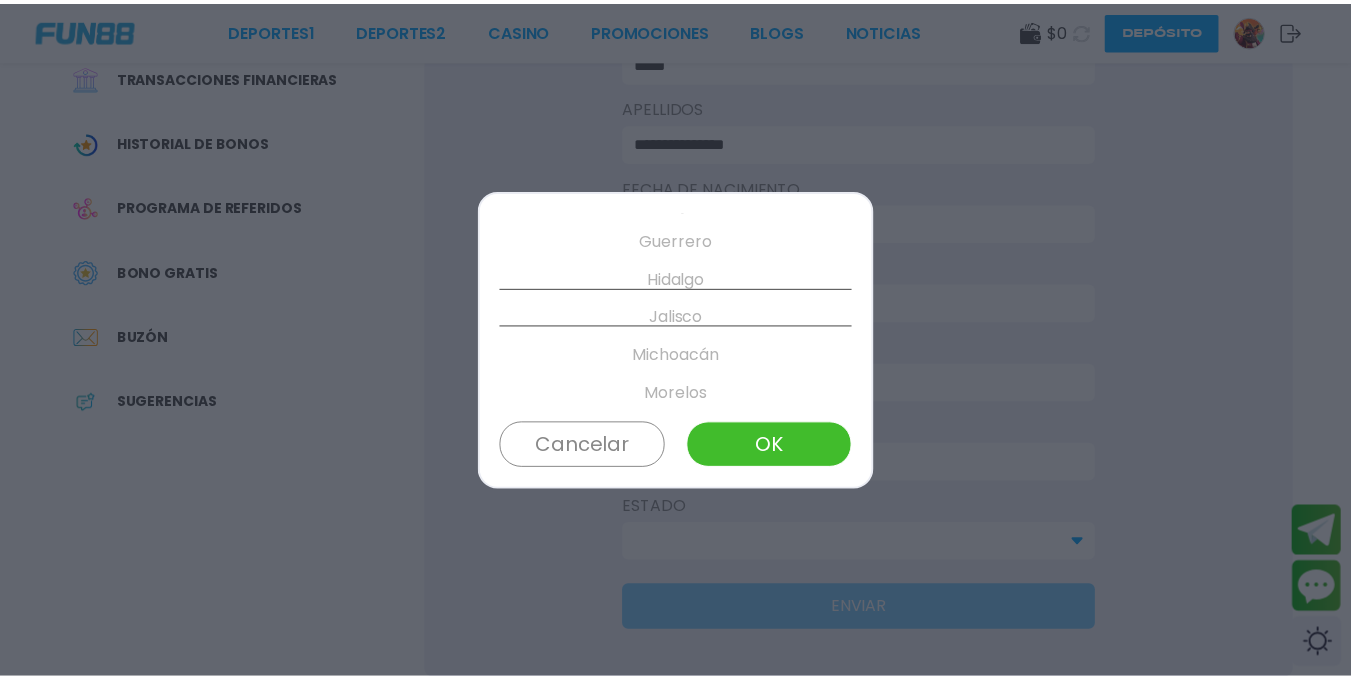 scroll, scrollTop: 532, scrollLeft: 0, axis: vertical 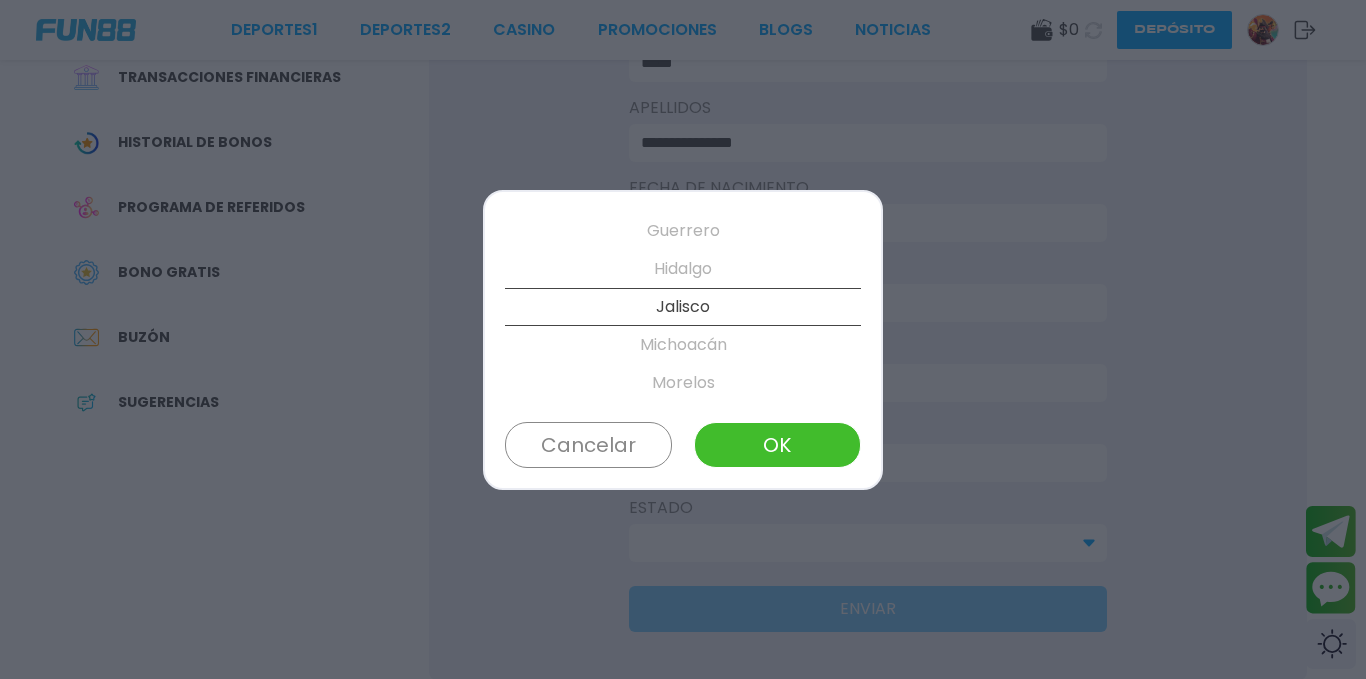 click on "Jalisco" at bounding box center (683, 307) 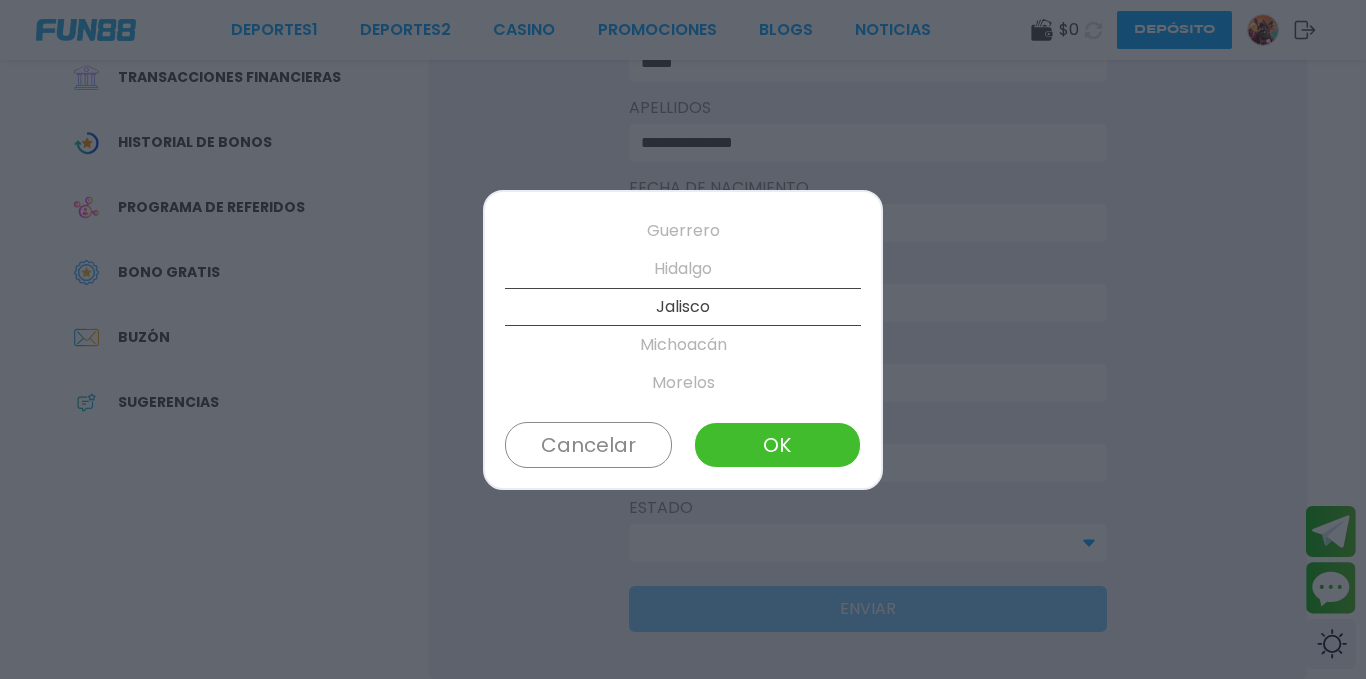 click on "OK" at bounding box center [777, 445] 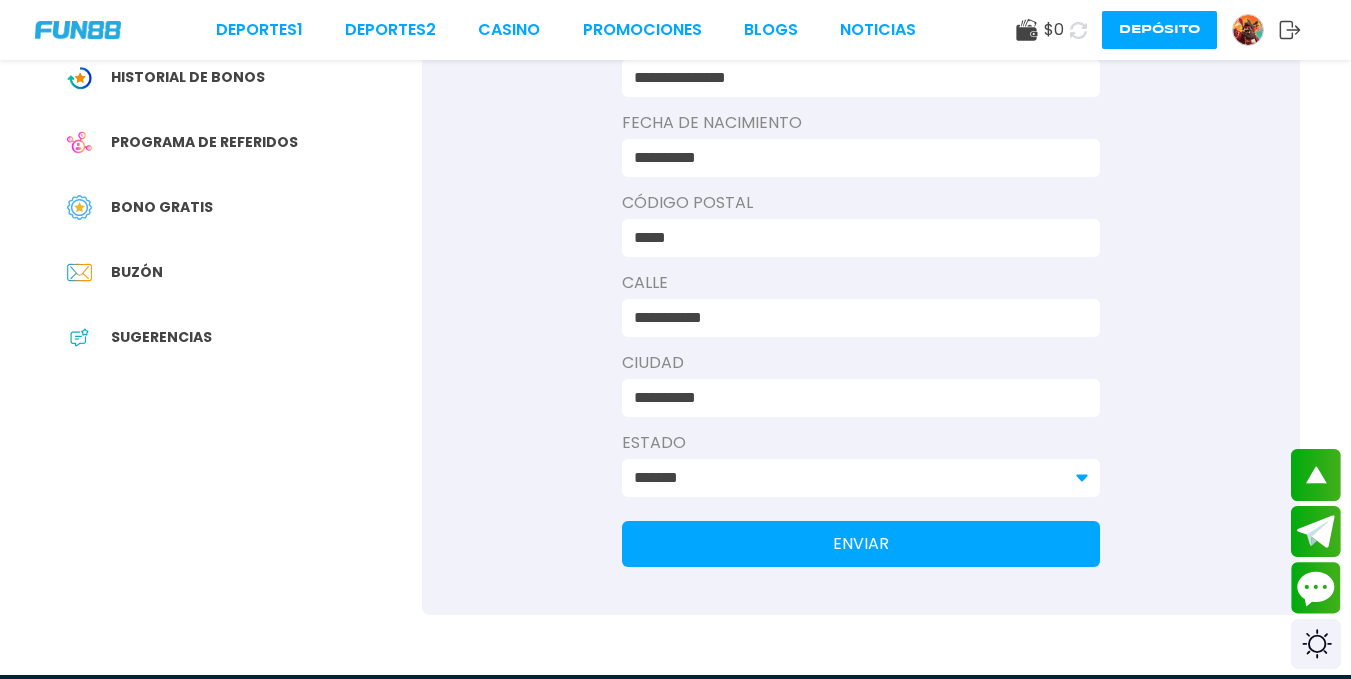 scroll, scrollTop: 400, scrollLeft: 0, axis: vertical 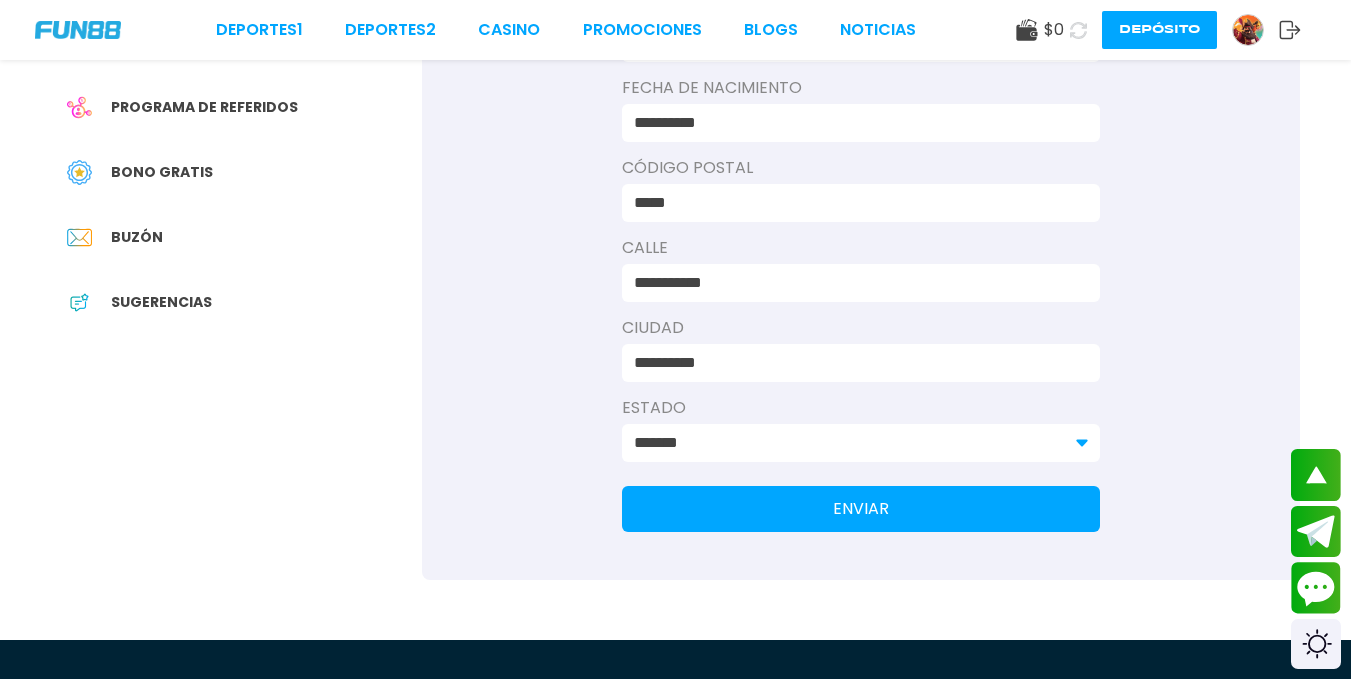 click on "ENVIAR" at bounding box center [861, 509] 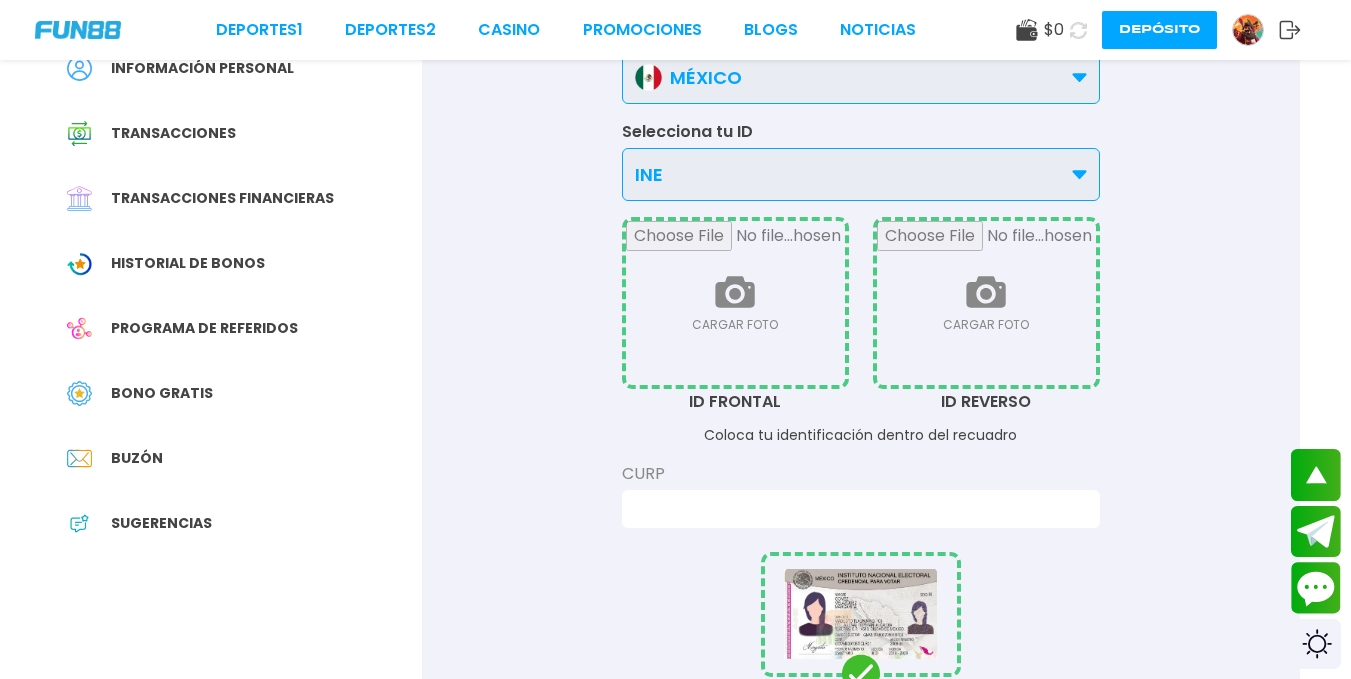 scroll, scrollTop: 0, scrollLeft: 0, axis: both 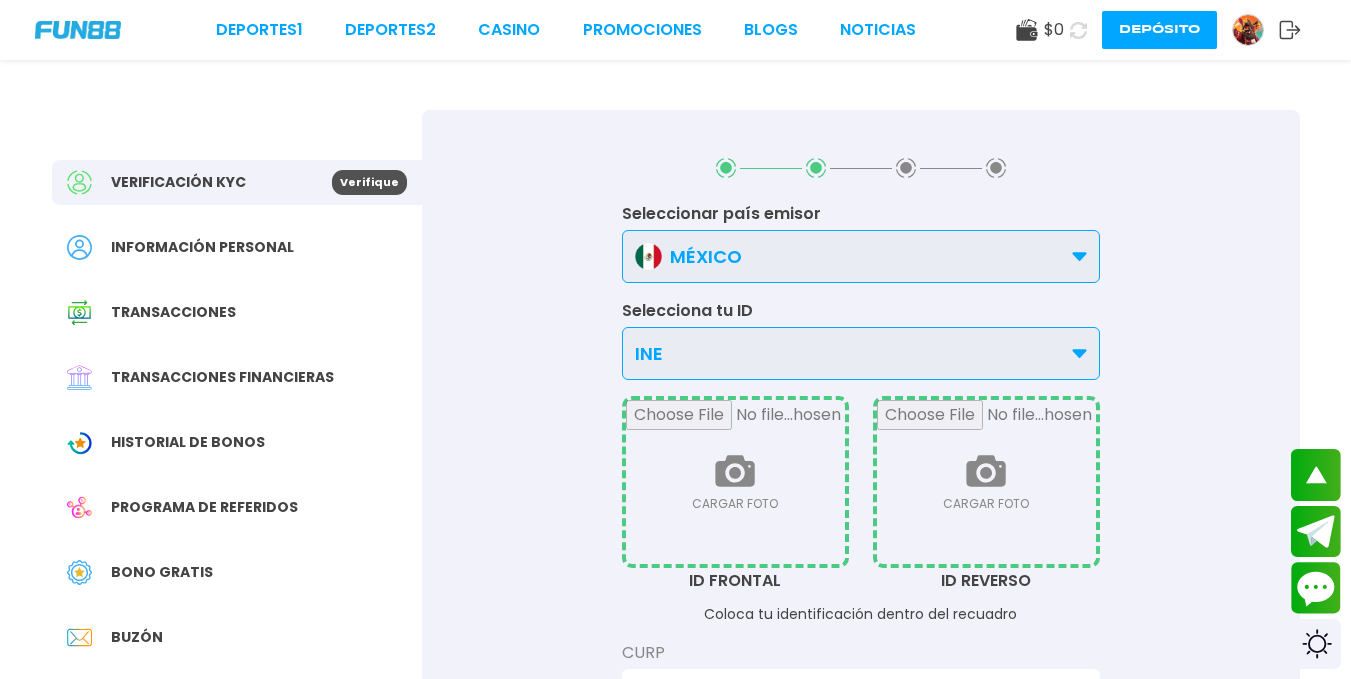 click on "INE" at bounding box center (861, 353) 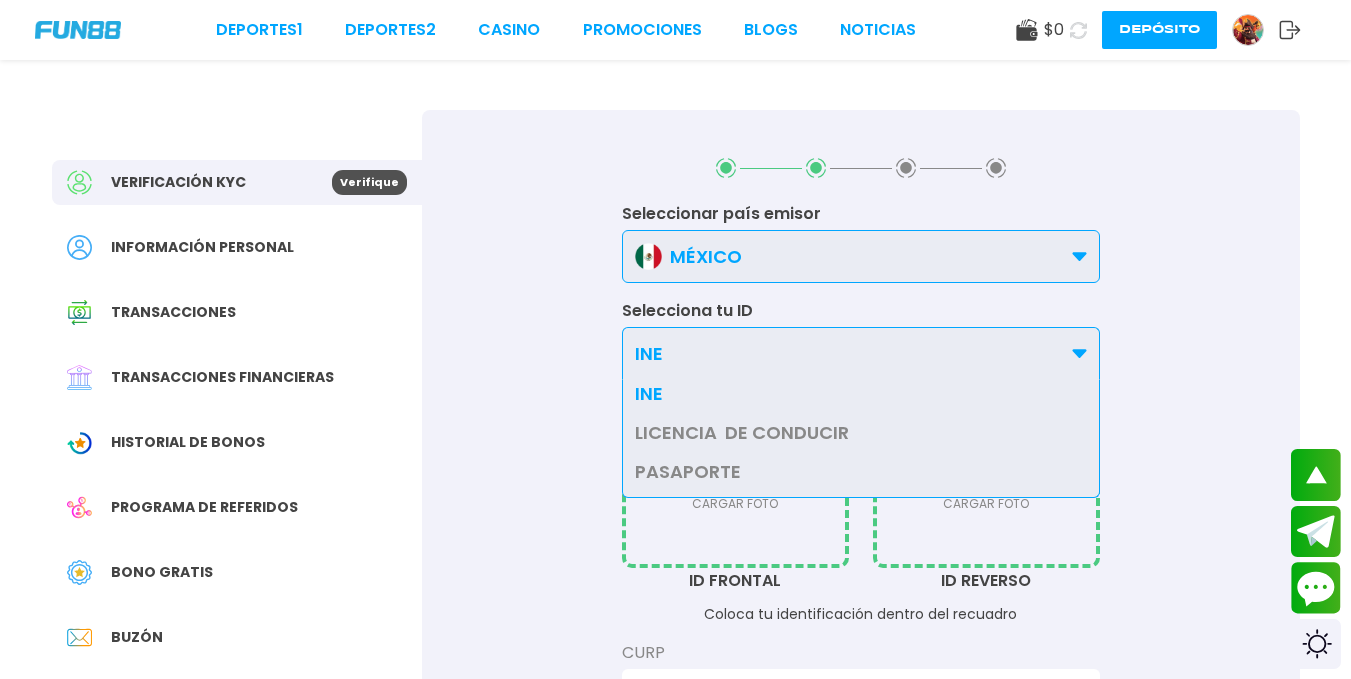 click at bounding box center (735, 482) 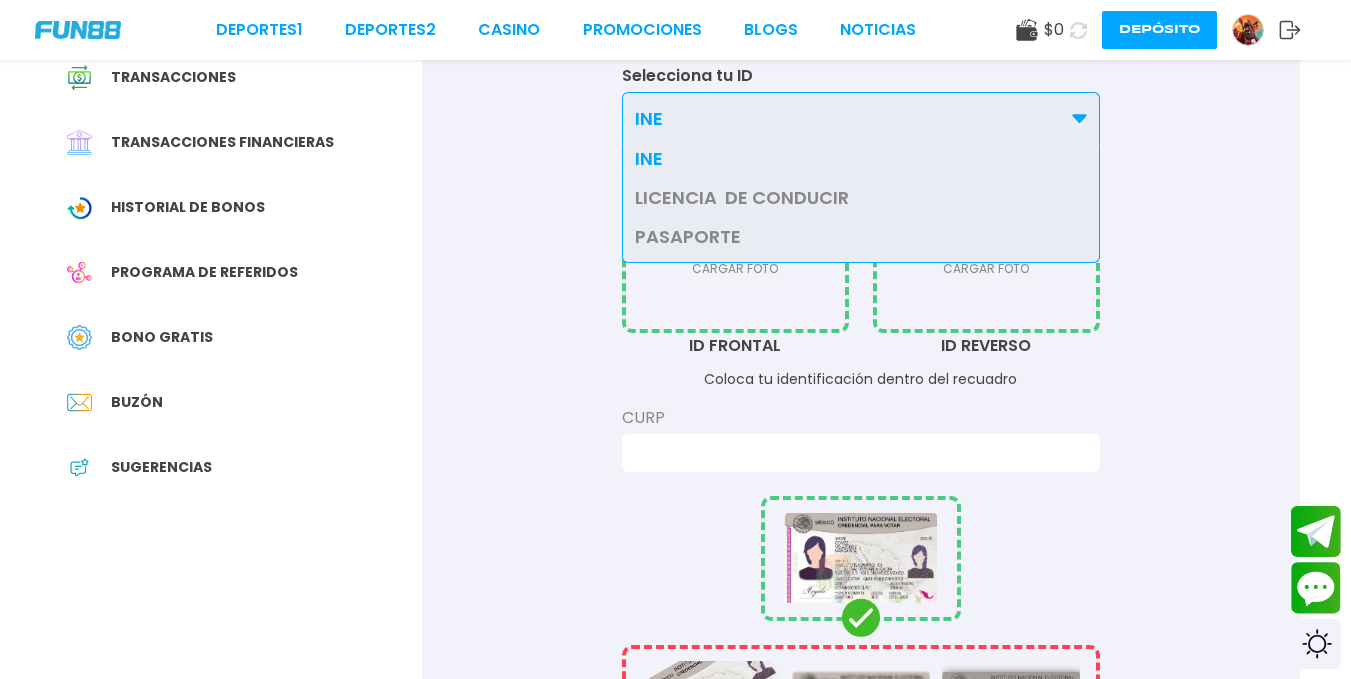 scroll, scrollTop: 300, scrollLeft: 0, axis: vertical 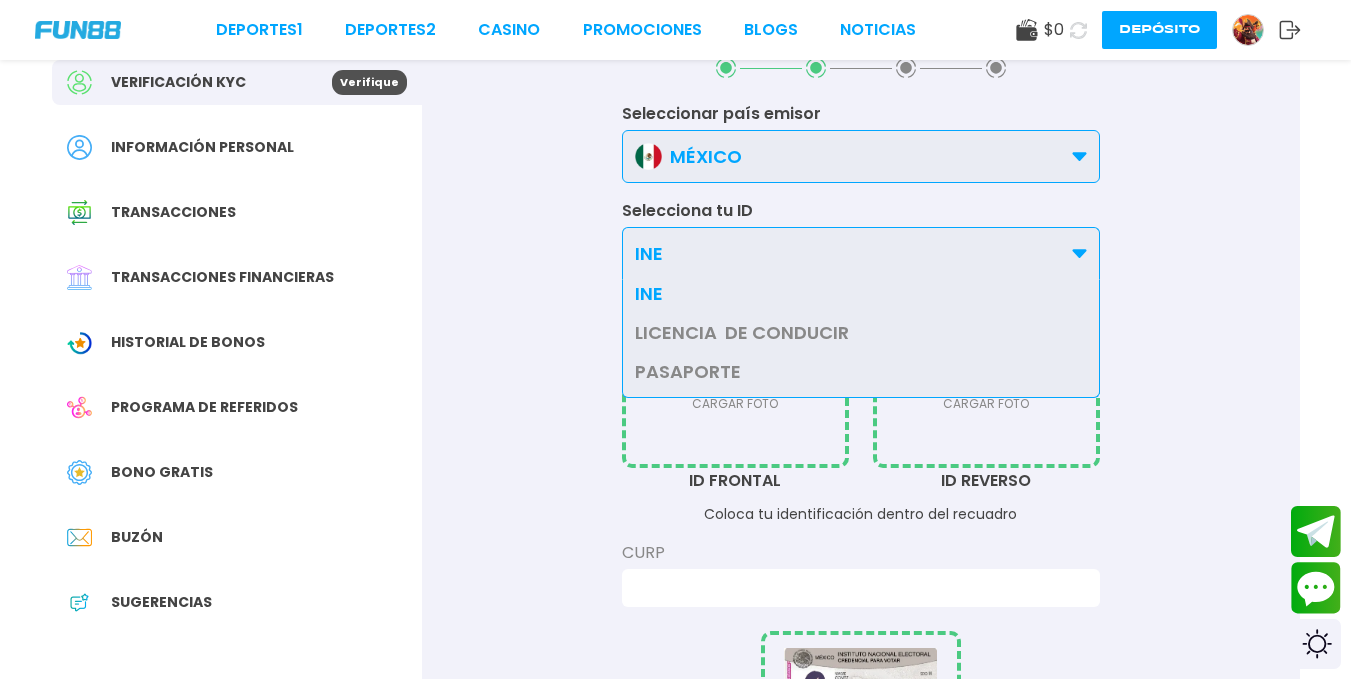 click 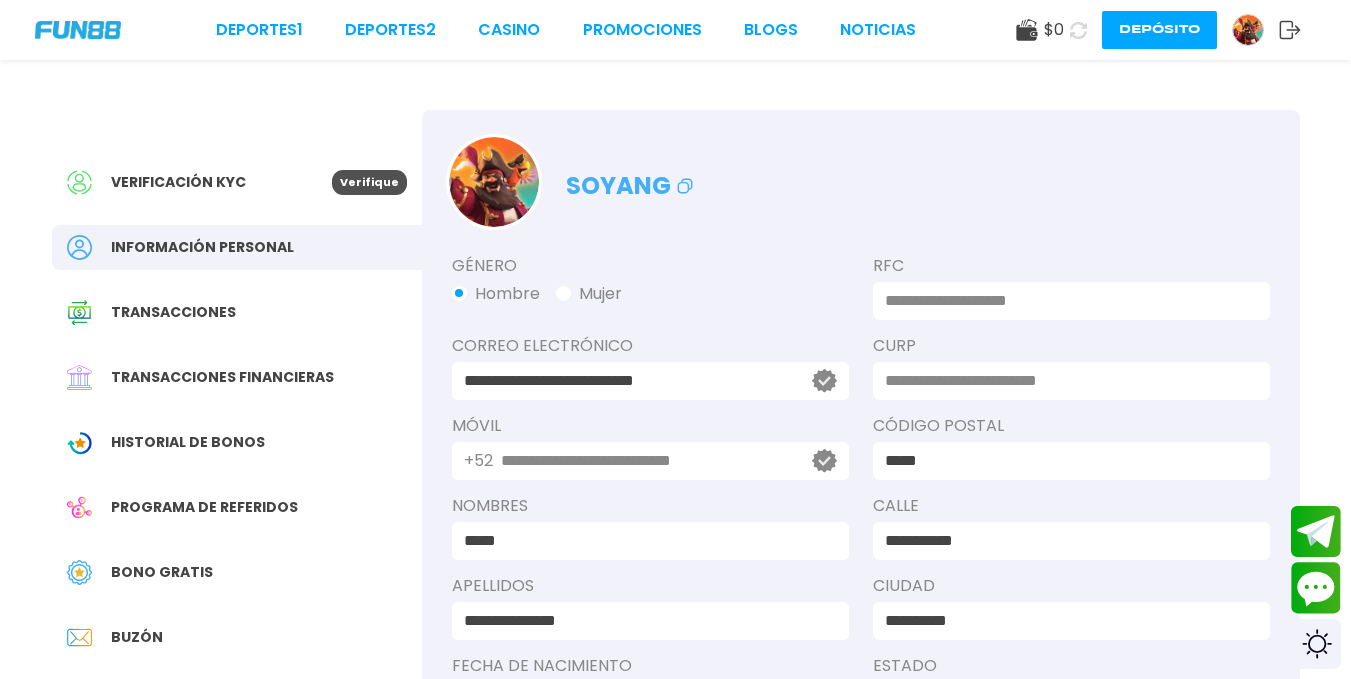 scroll, scrollTop: 200, scrollLeft: 0, axis: vertical 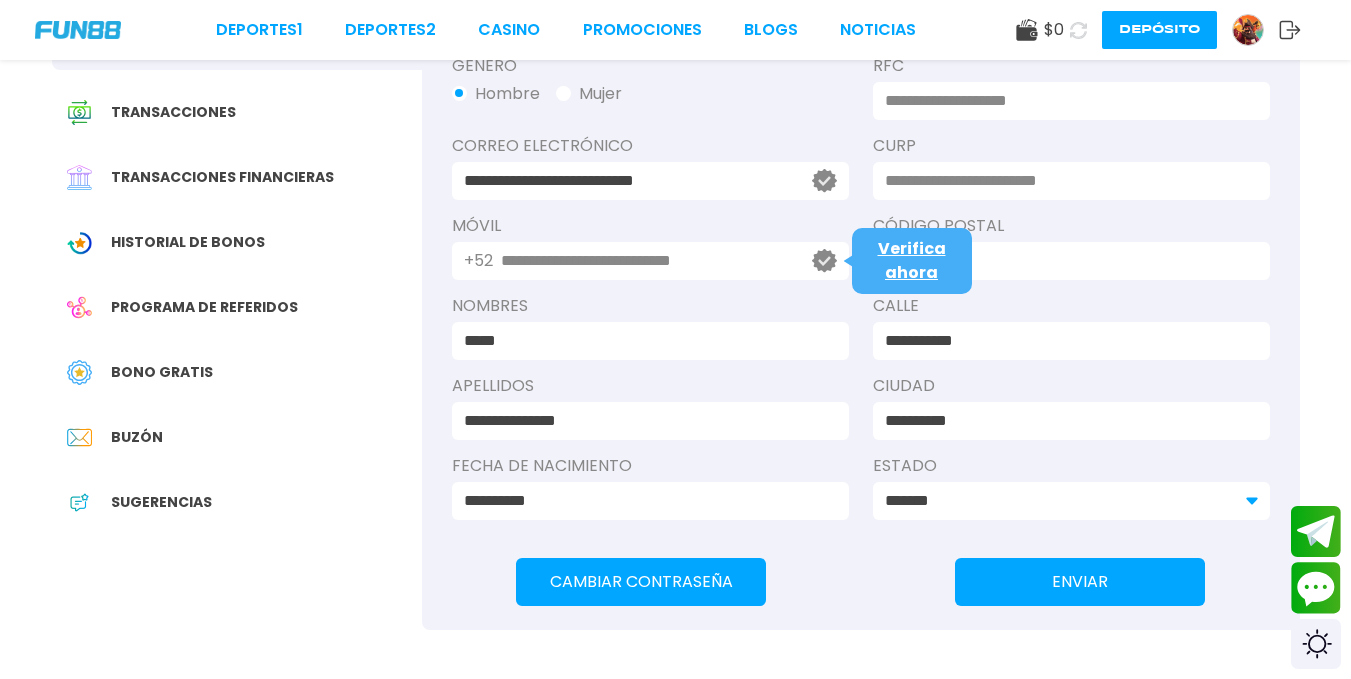 click 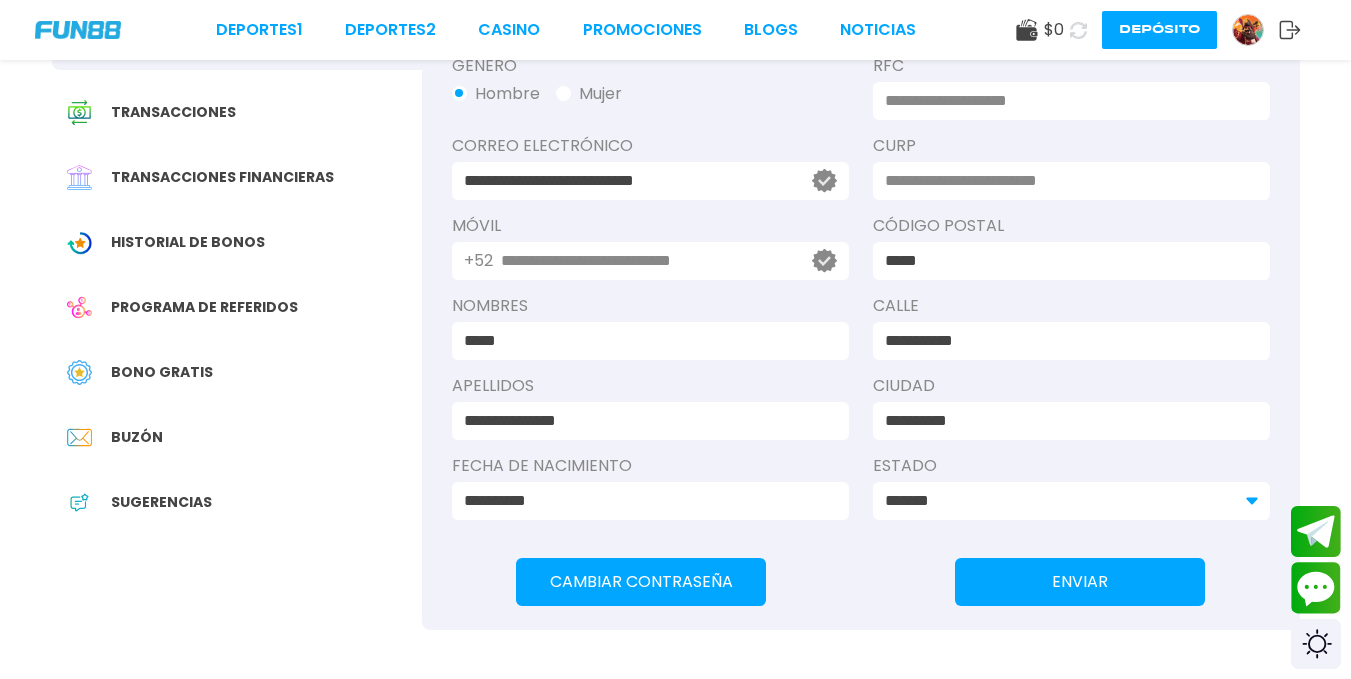 click on "*****" at bounding box center (1071, 261) 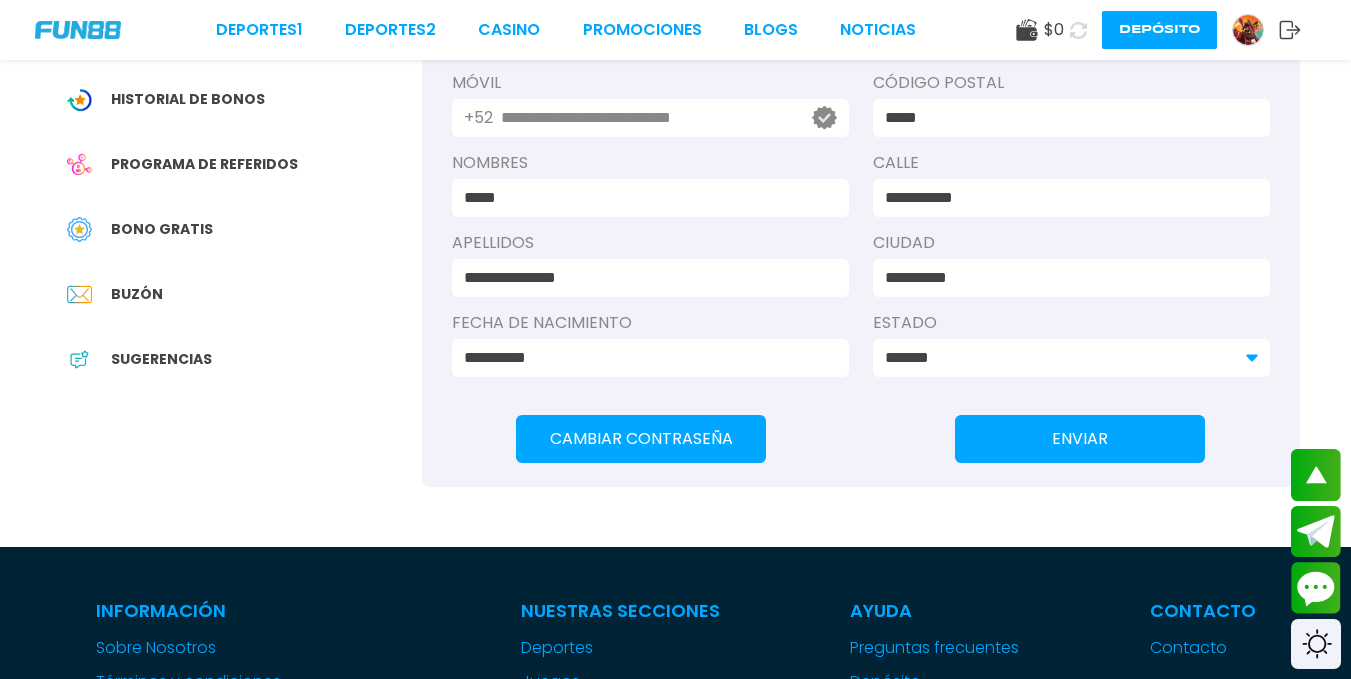 scroll, scrollTop: 400, scrollLeft: 0, axis: vertical 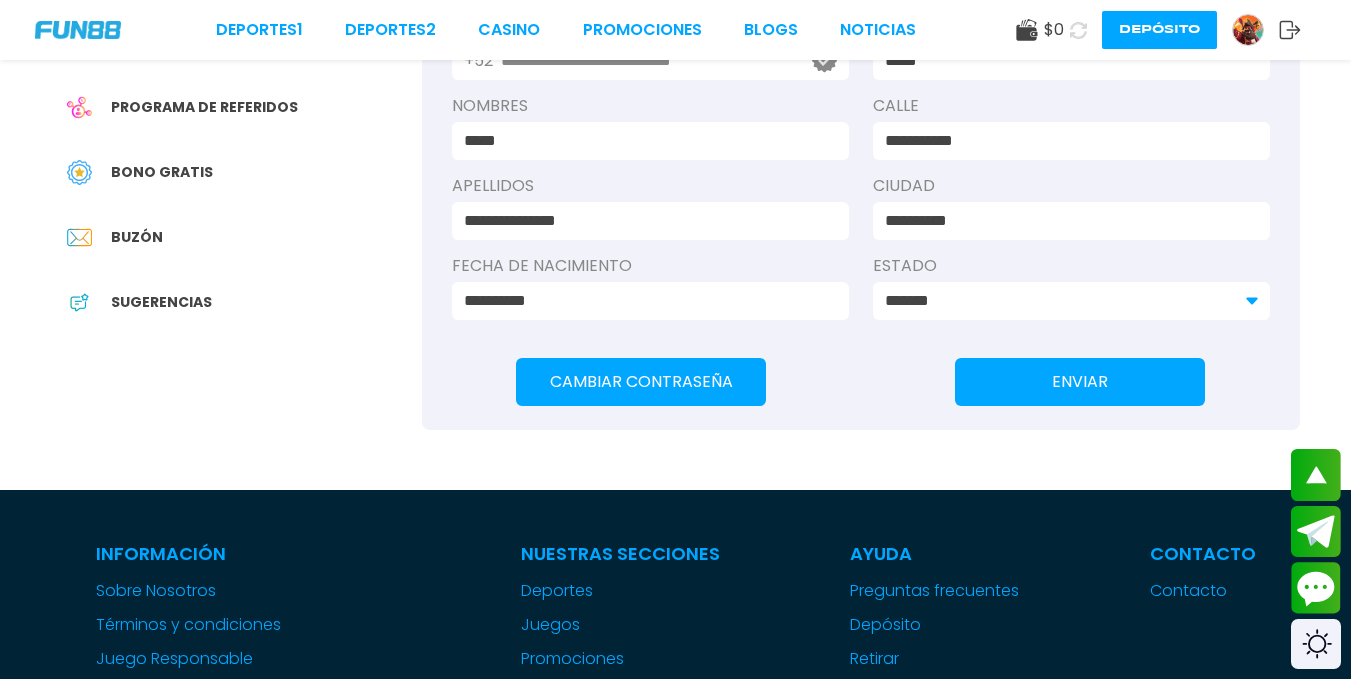 click on "**********" at bounding box center [861, 94] 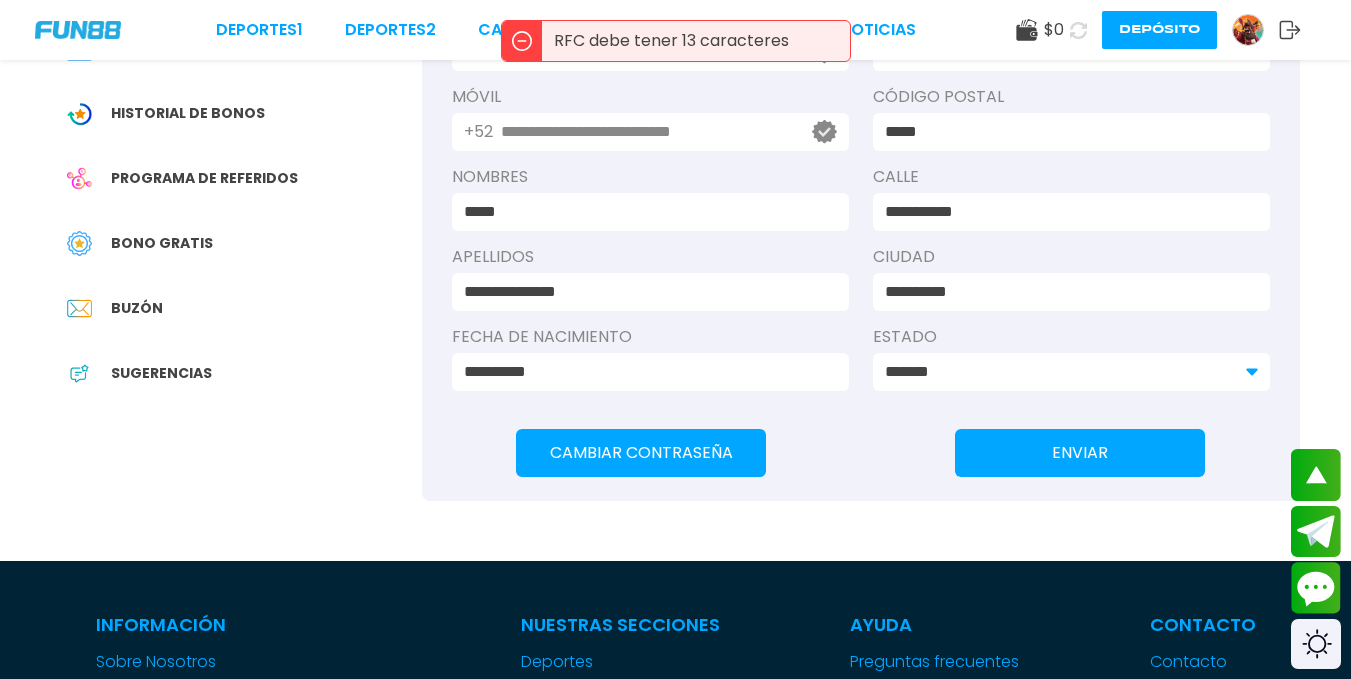 scroll, scrollTop: 200, scrollLeft: 0, axis: vertical 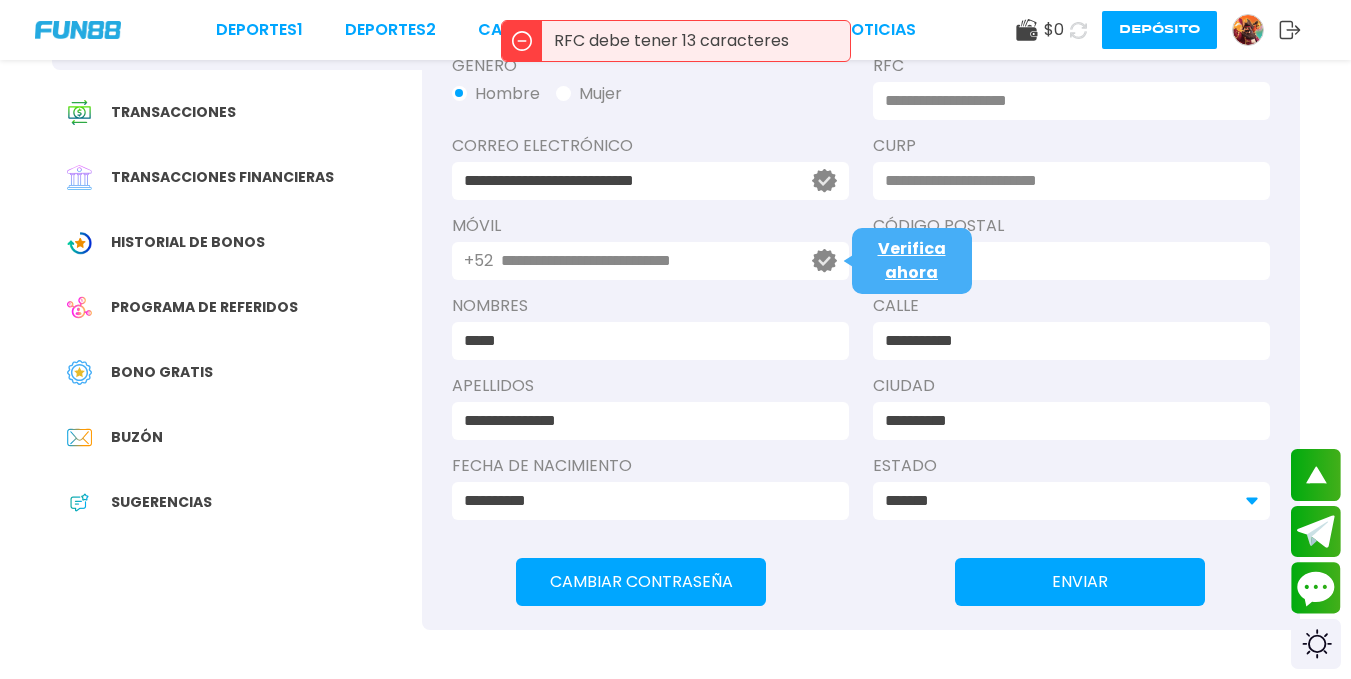click on "*****" at bounding box center [1065, 261] 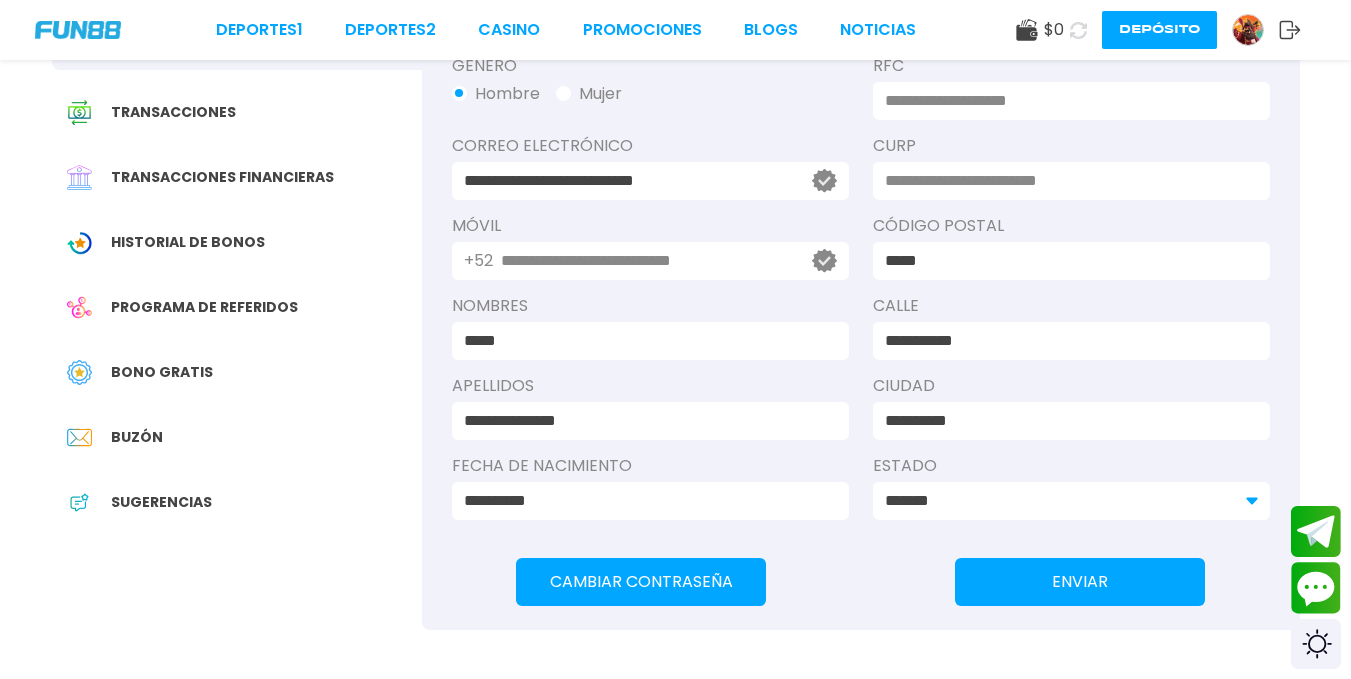 scroll, scrollTop: 100, scrollLeft: 0, axis: vertical 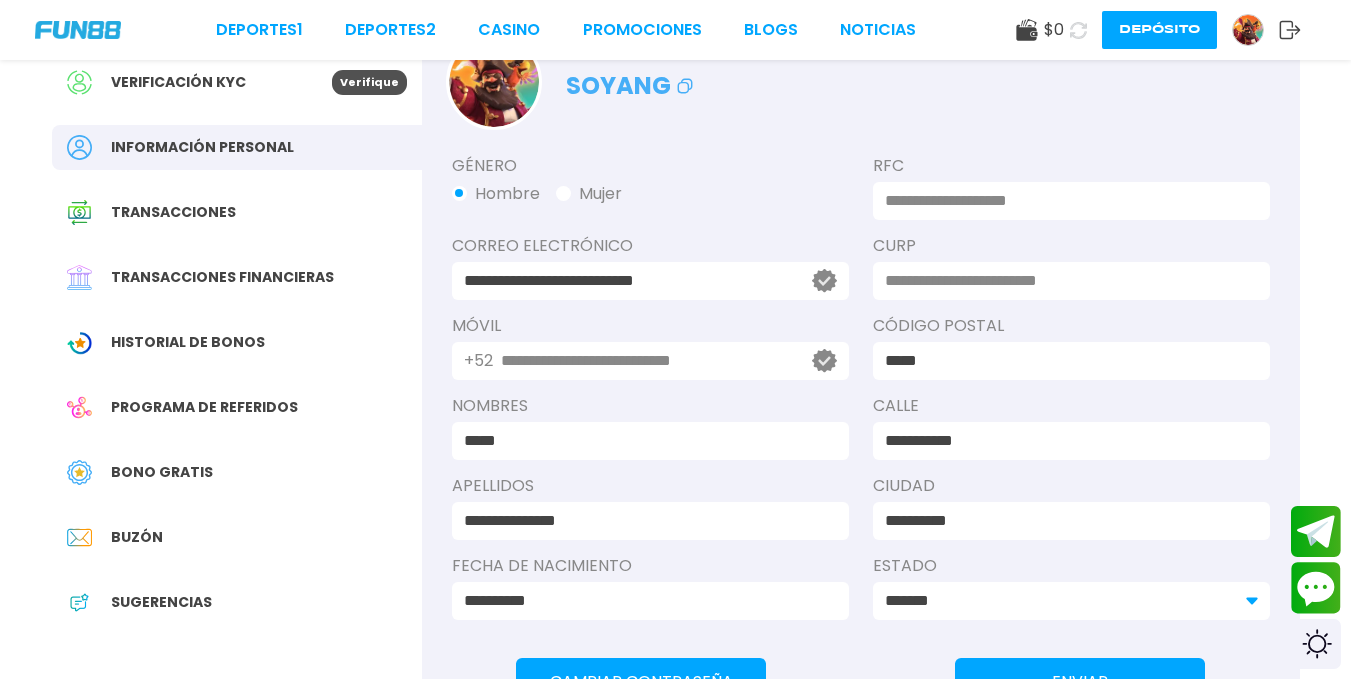 click at bounding box center (1065, 201) 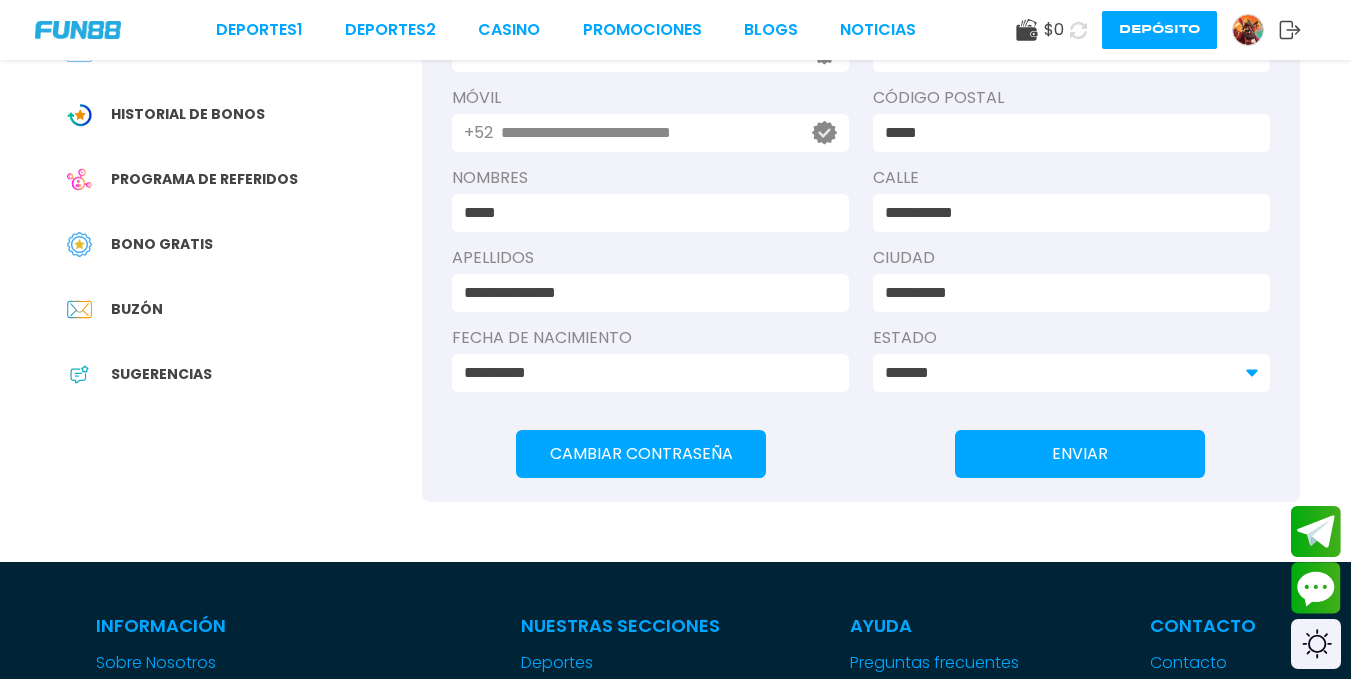 scroll, scrollTop: 400, scrollLeft: 0, axis: vertical 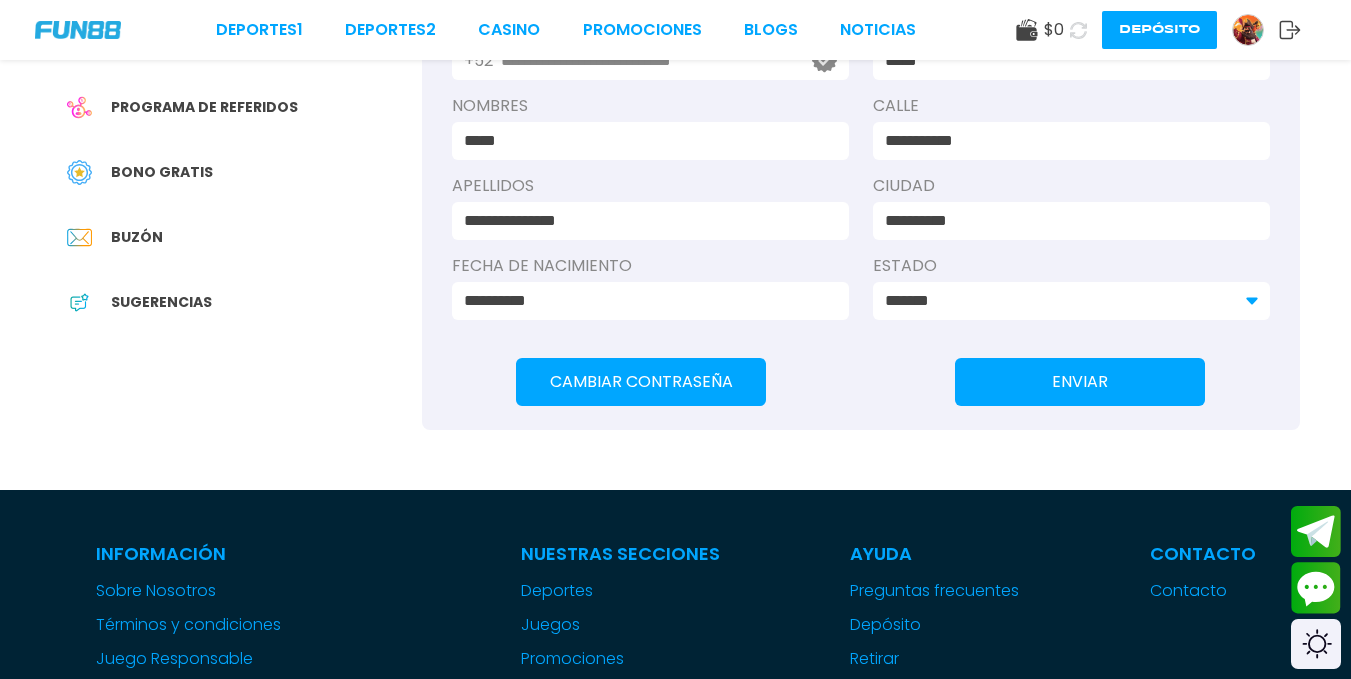 type on "**********" 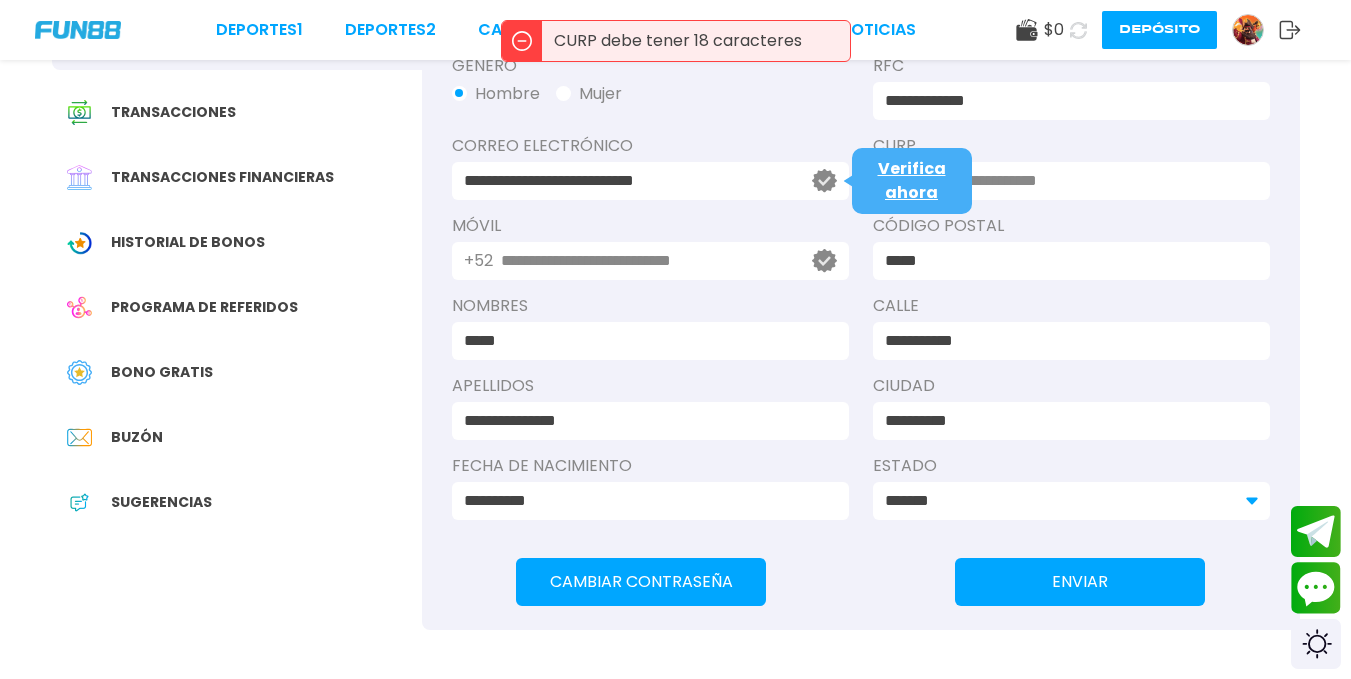 scroll, scrollTop: 0, scrollLeft: 0, axis: both 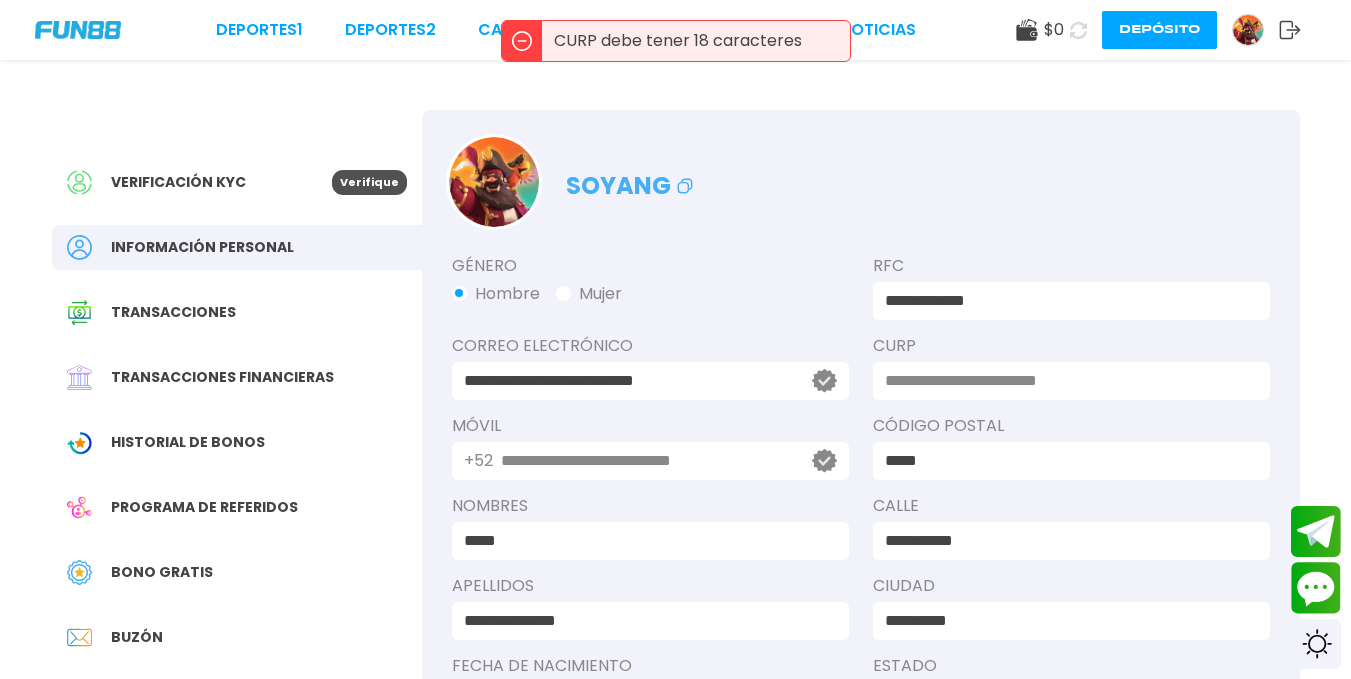 click at bounding box center [1065, 381] 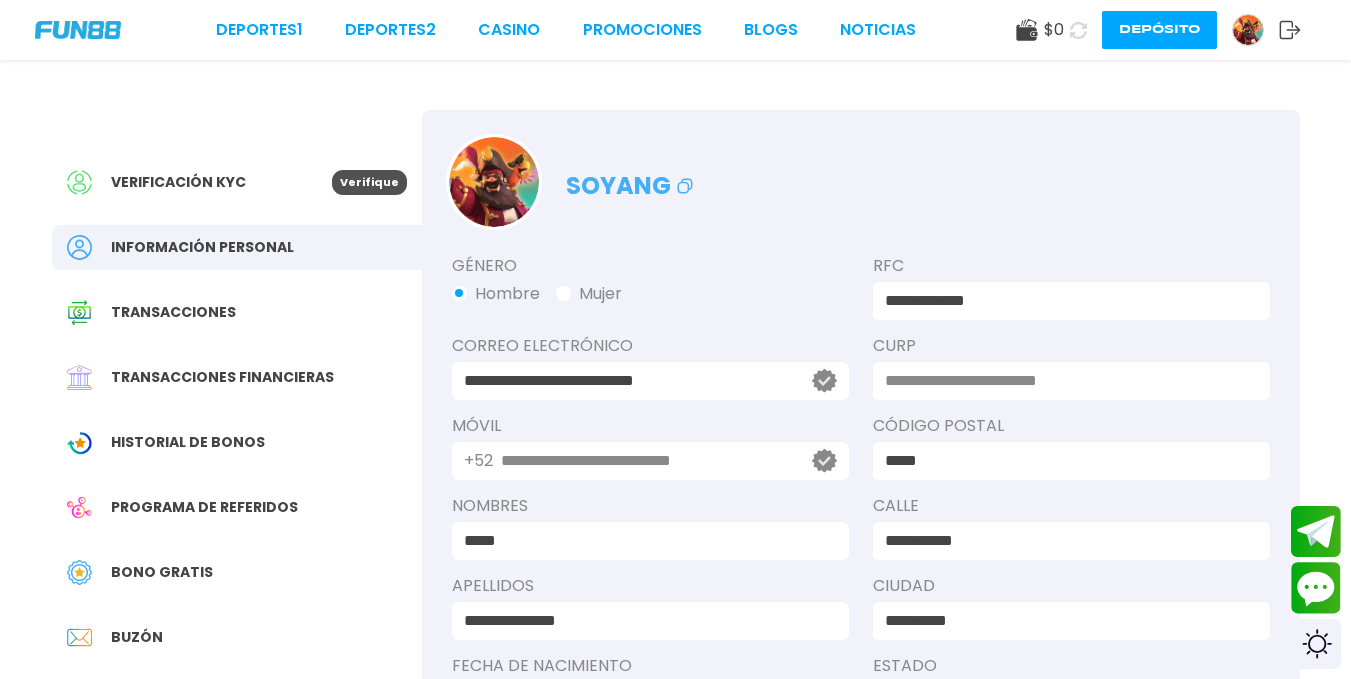 type on "**********" 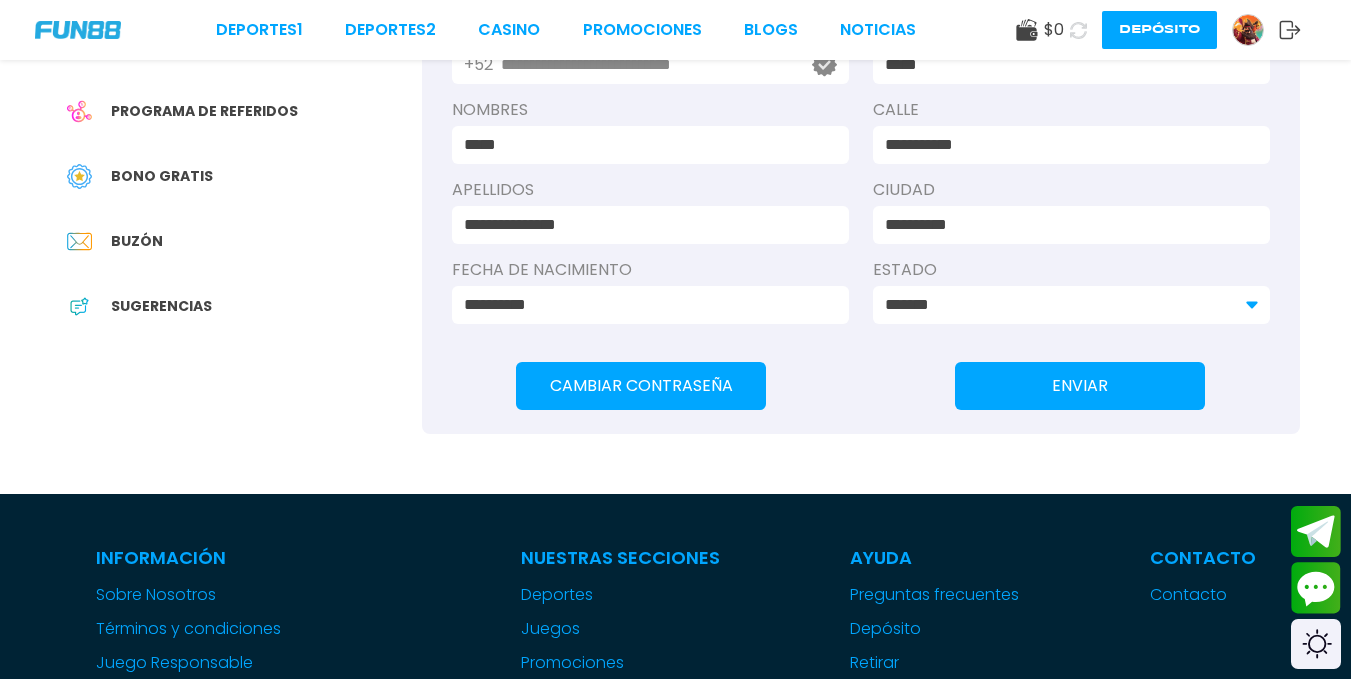 scroll, scrollTop: 400, scrollLeft: 0, axis: vertical 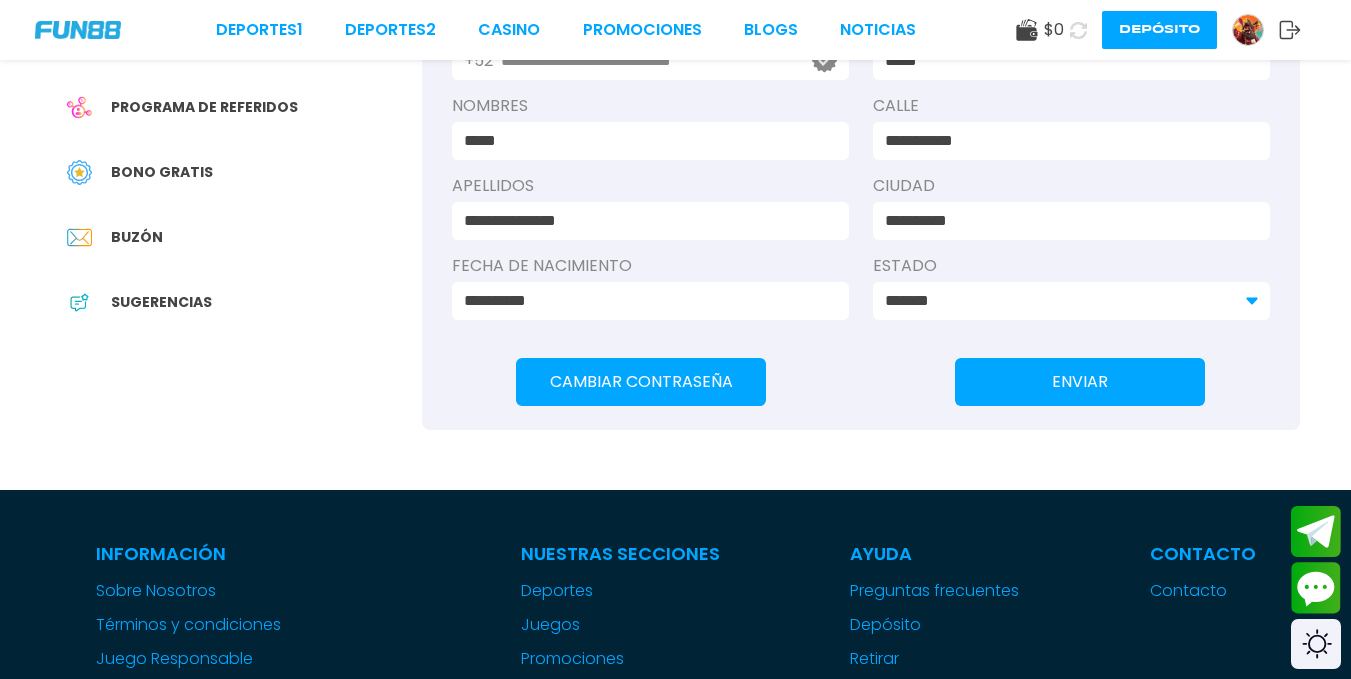 click on "ENVIAR" at bounding box center [1080, 382] 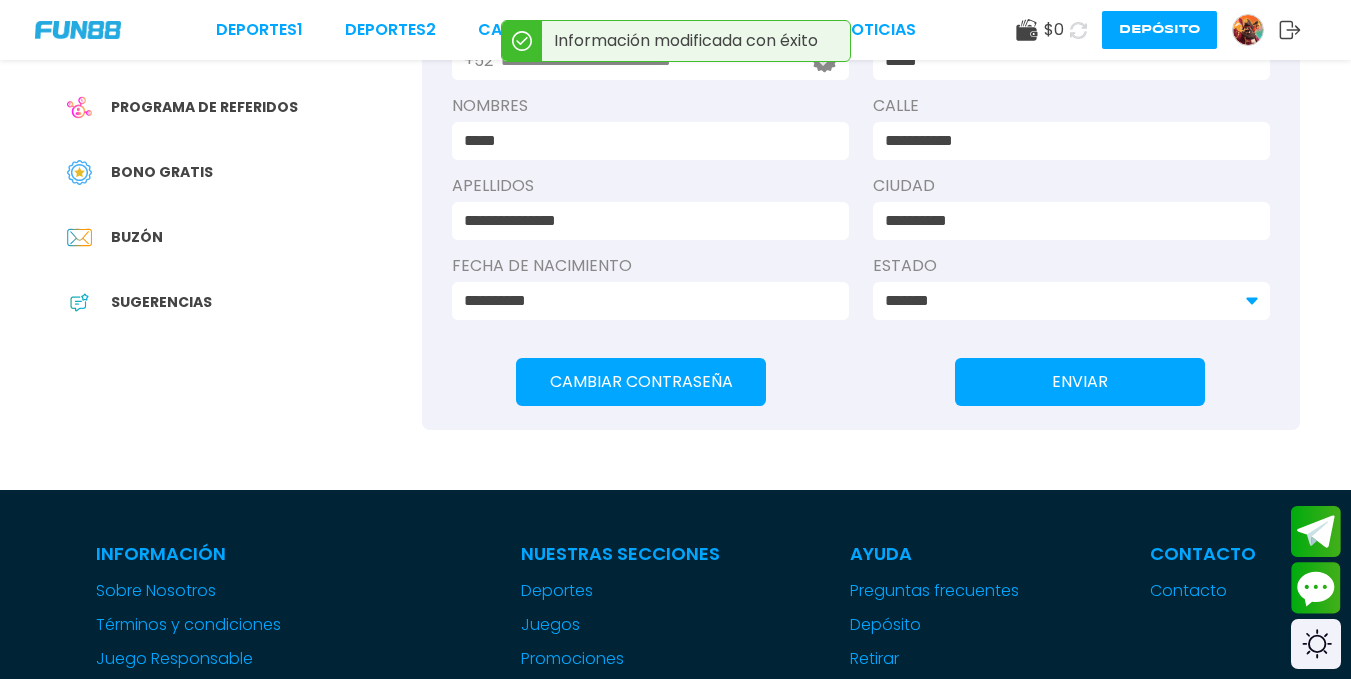 click on "ENVIAR" at bounding box center (1080, 382) 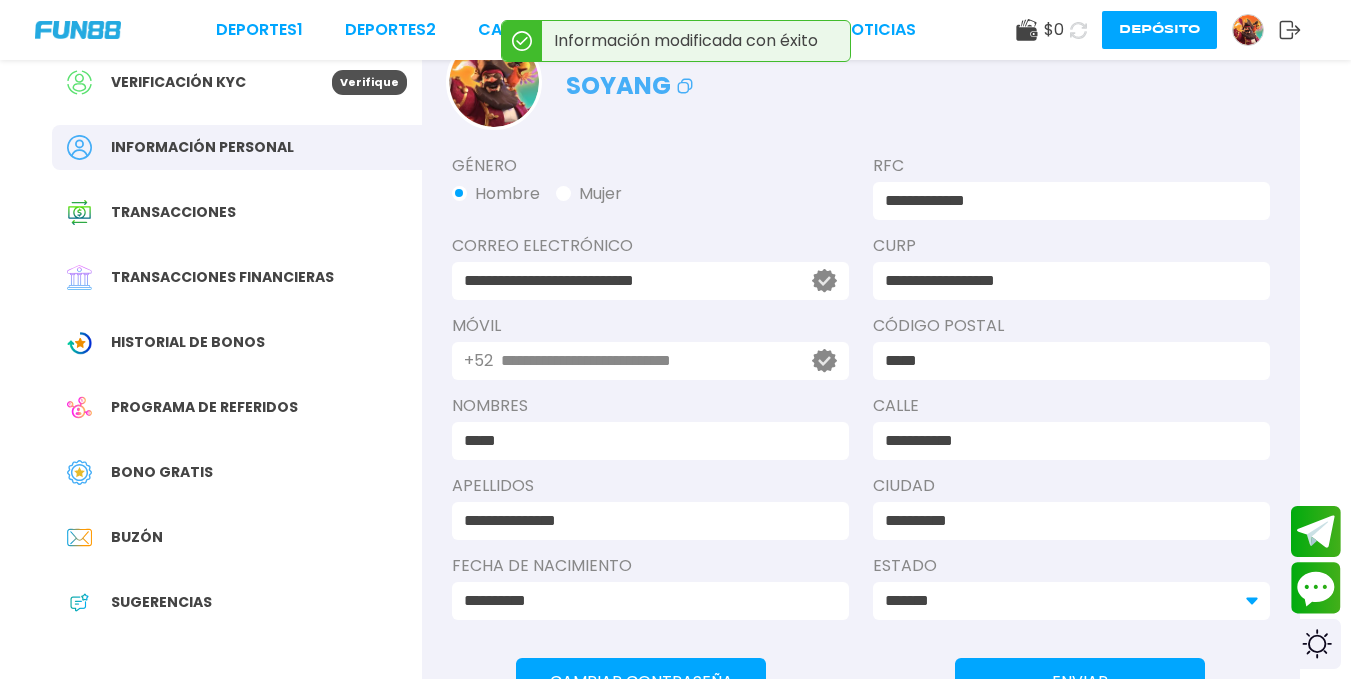 scroll, scrollTop: 0, scrollLeft: 0, axis: both 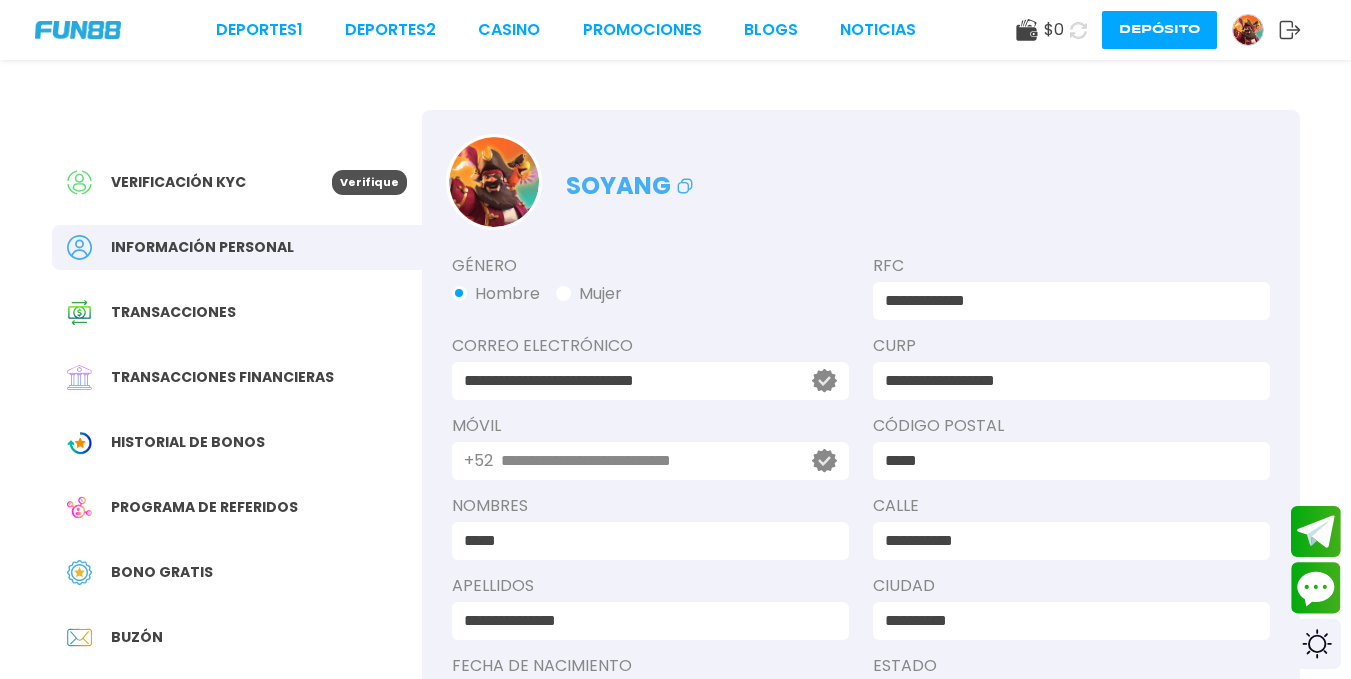click on "Verificación KYC" at bounding box center [178, 182] 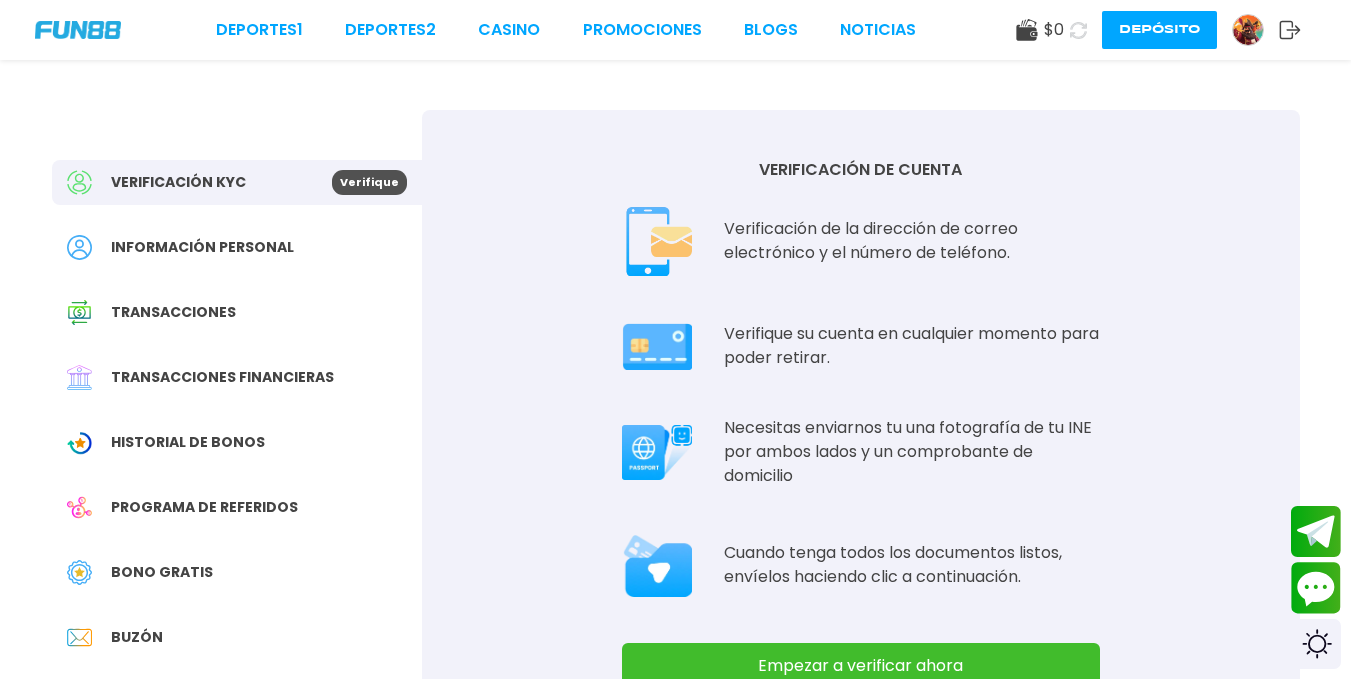 scroll, scrollTop: 200, scrollLeft: 0, axis: vertical 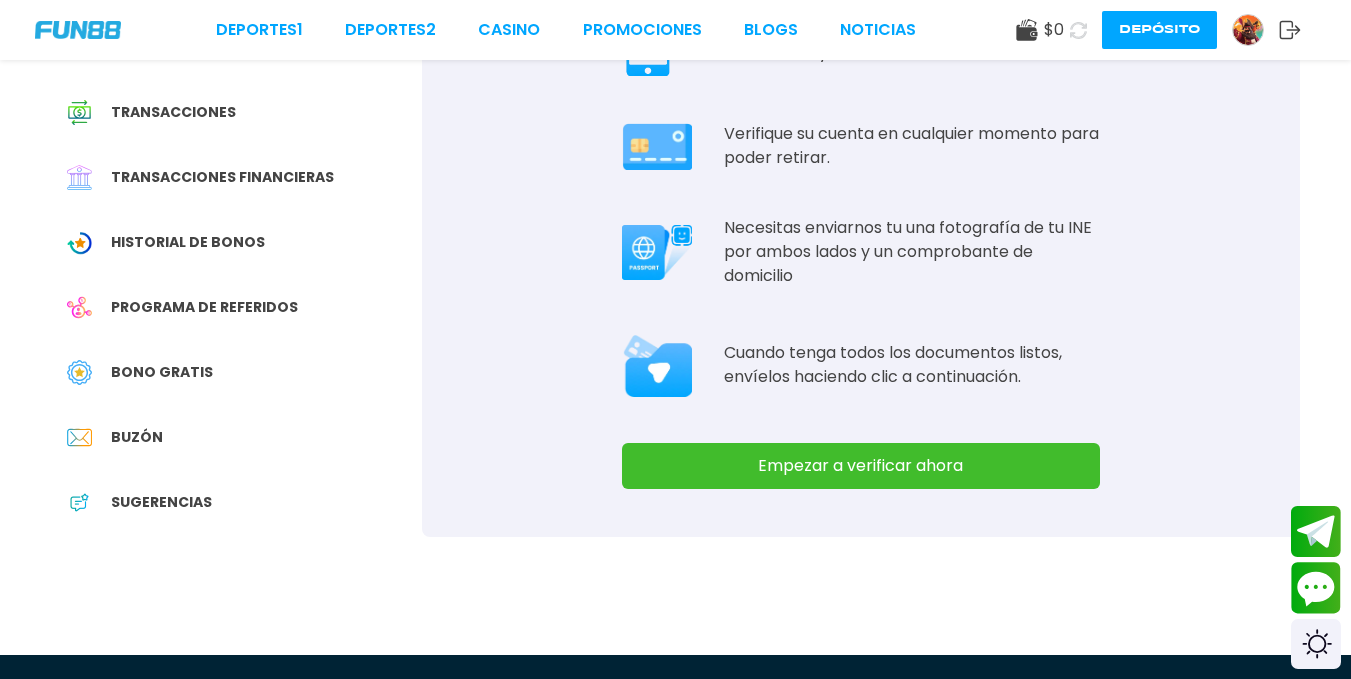 click on "Empezar a verificar ahora" at bounding box center (861, 466) 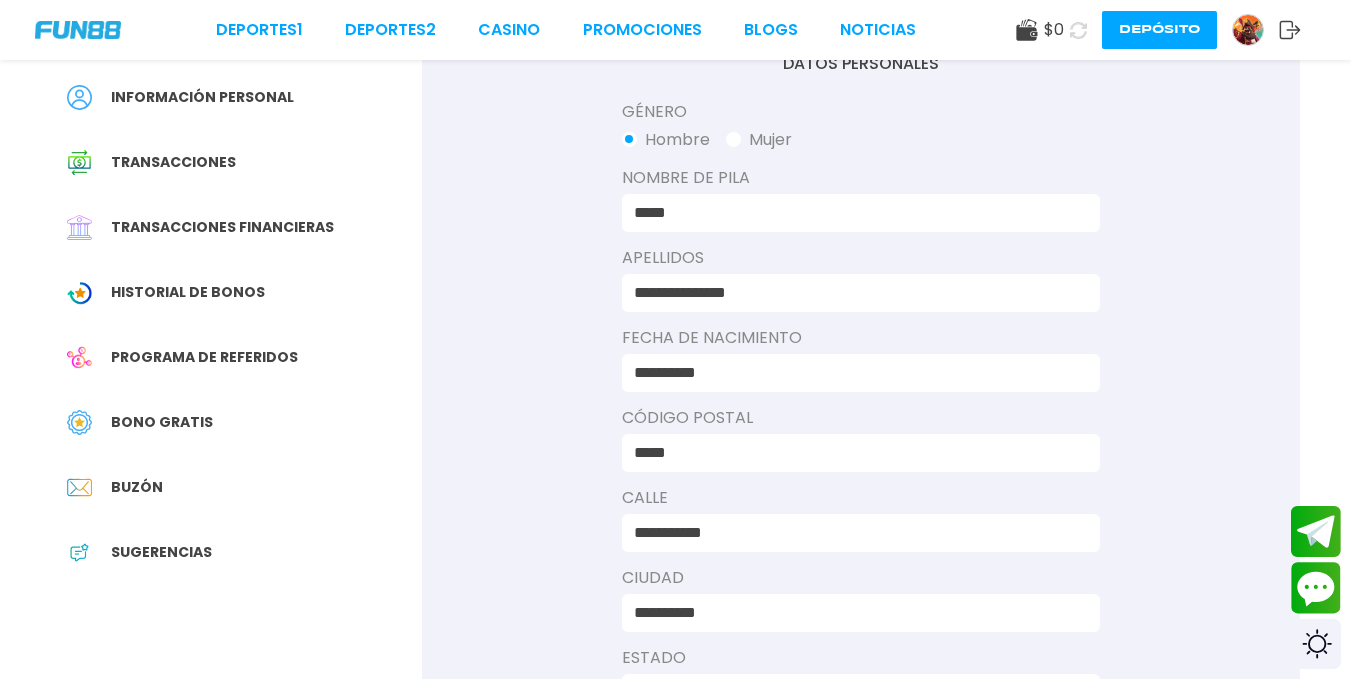 scroll, scrollTop: 400, scrollLeft: 0, axis: vertical 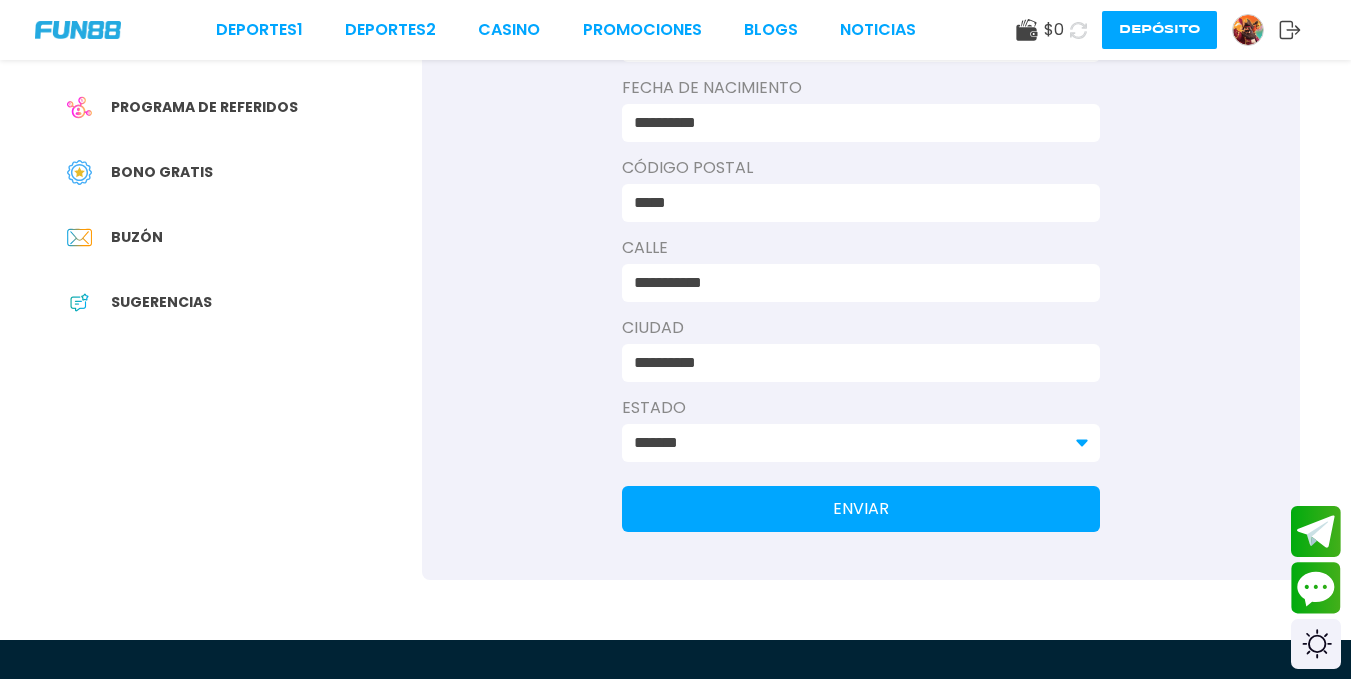 click on "ENVIAR" at bounding box center (861, 509) 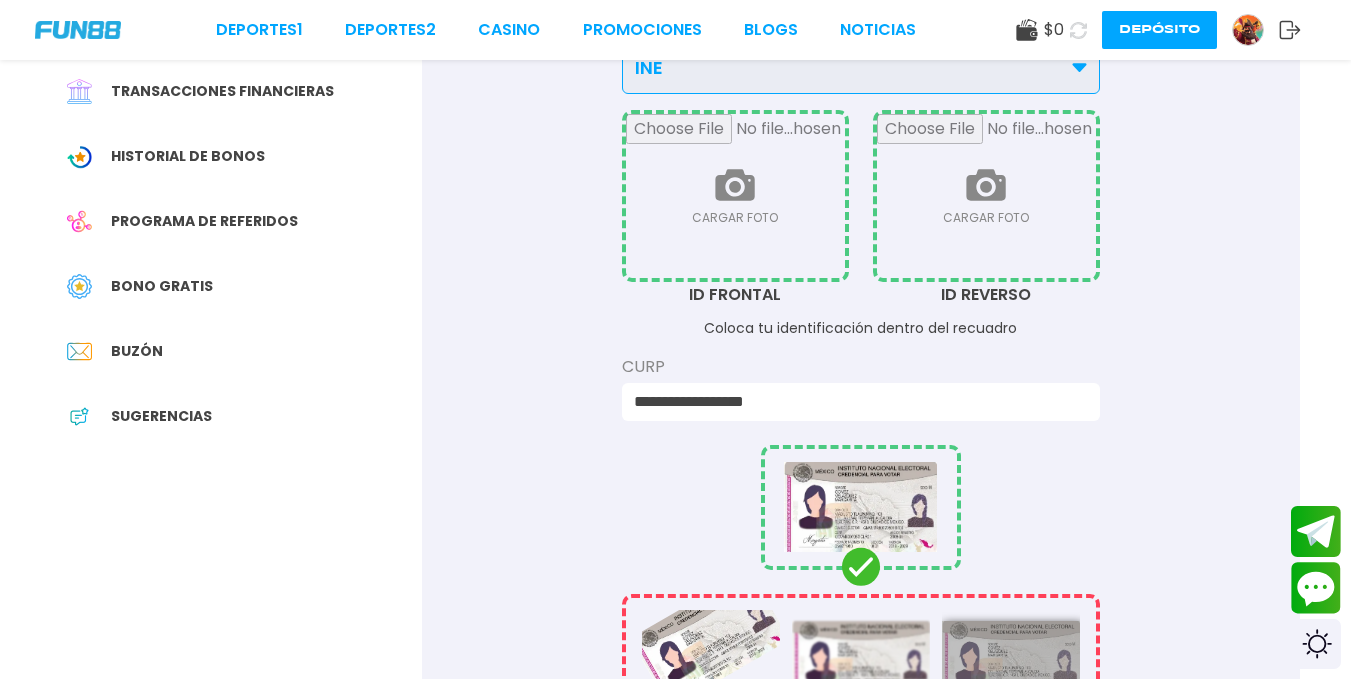 scroll, scrollTop: 300, scrollLeft: 0, axis: vertical 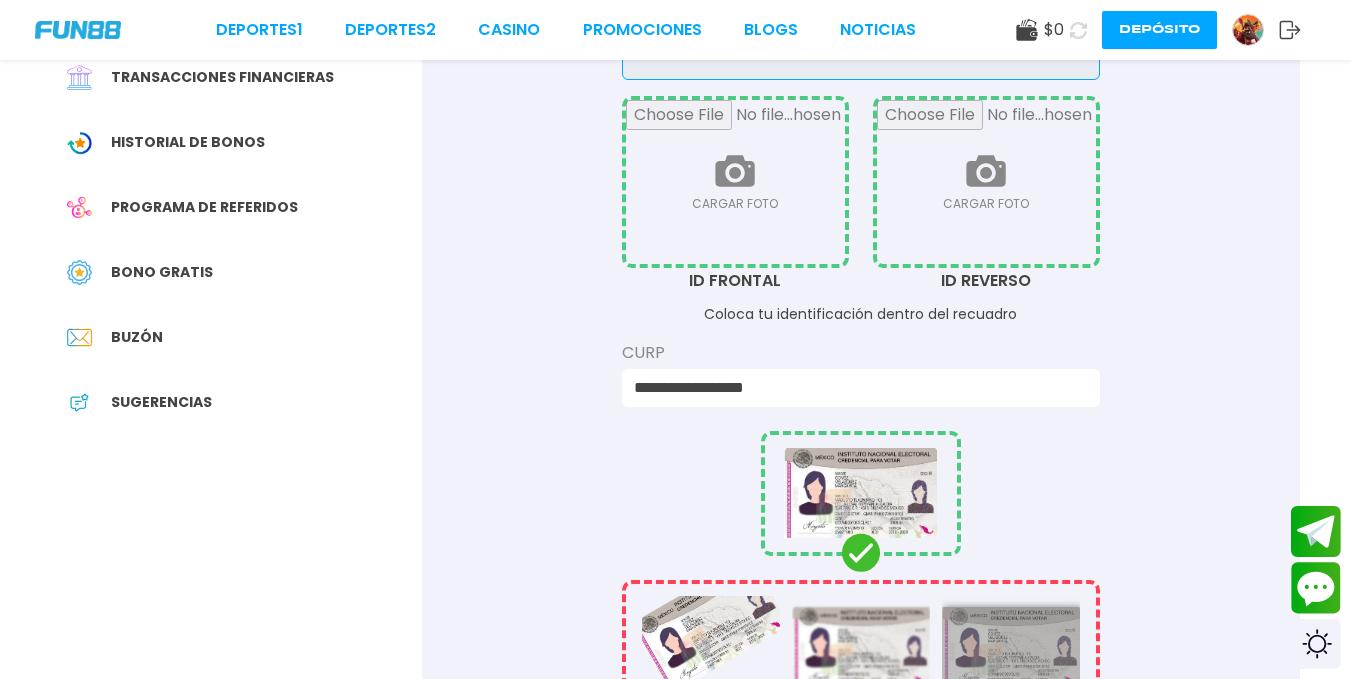 click at bounding box center (735, 182) 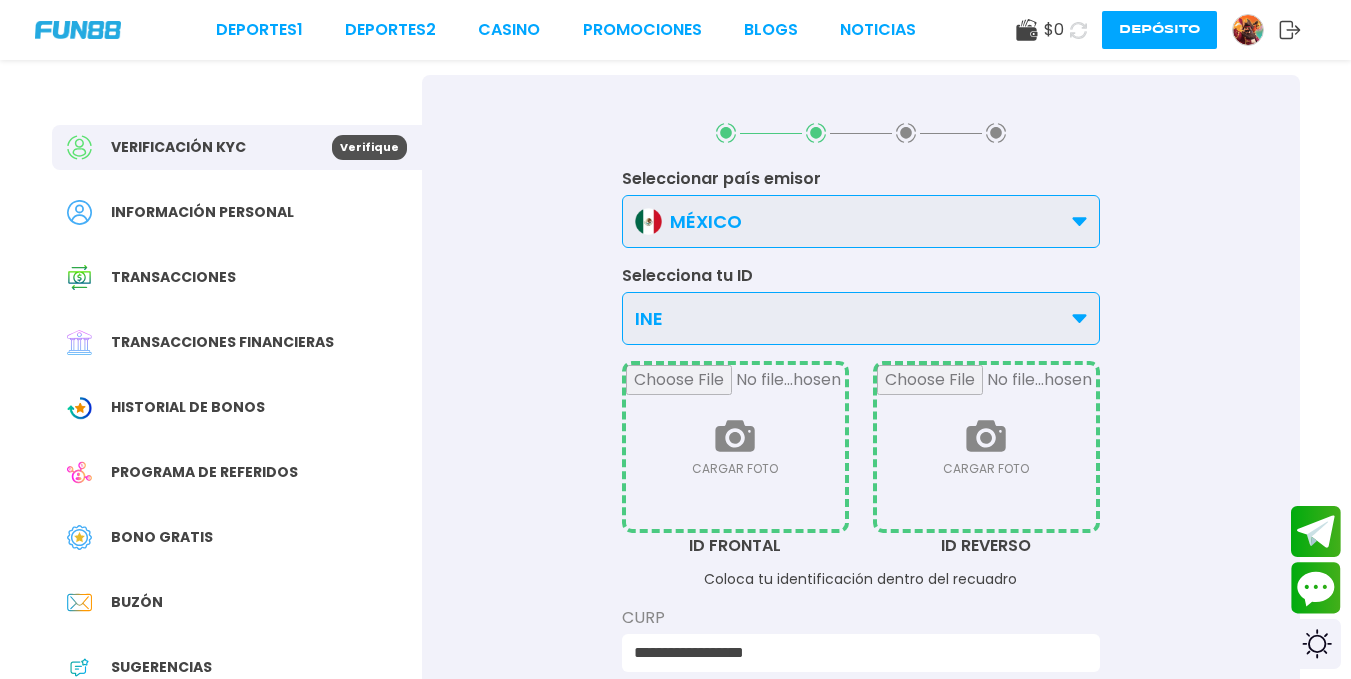 scroll, scrollTop: 0, scrollLeft: 0, axis: both 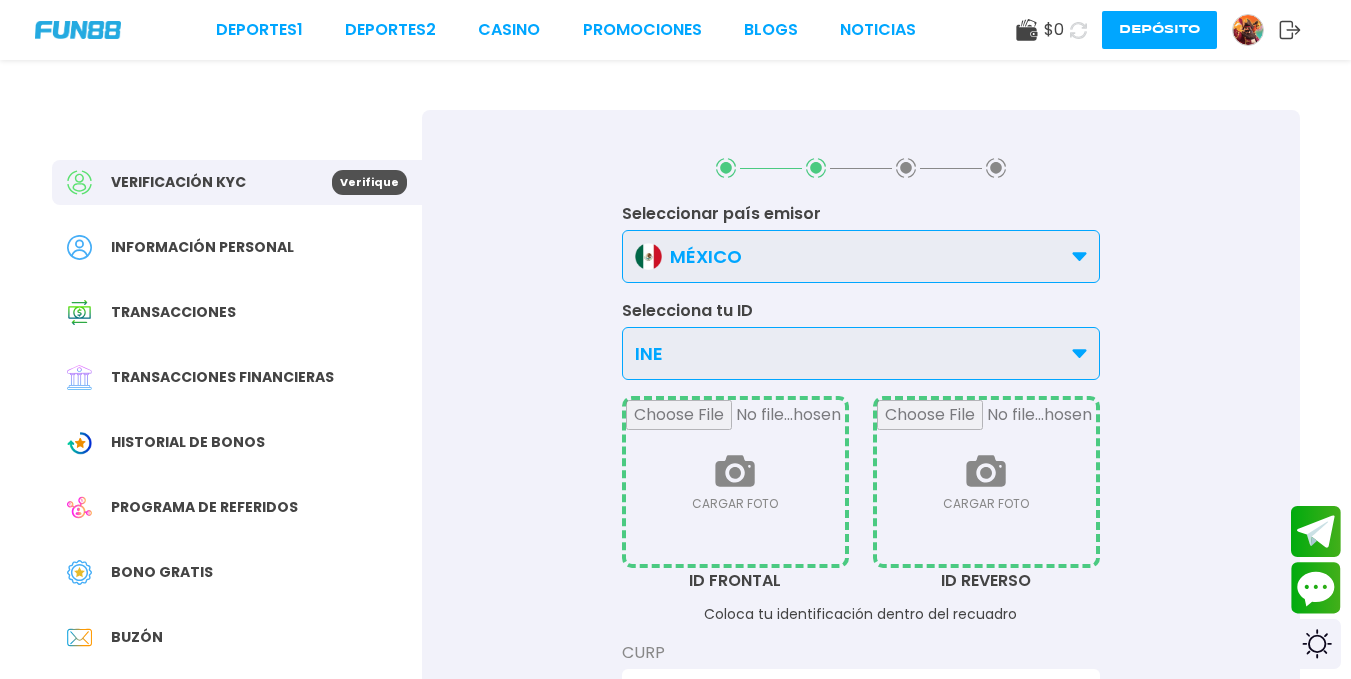 click on "Verificación KYC Verifique Información personal Transacciones Transacciones financieras Historial de Bonos Programa de referidos Bono Gratis Buzón Sugerencias" at bounding box center [237, 452] 